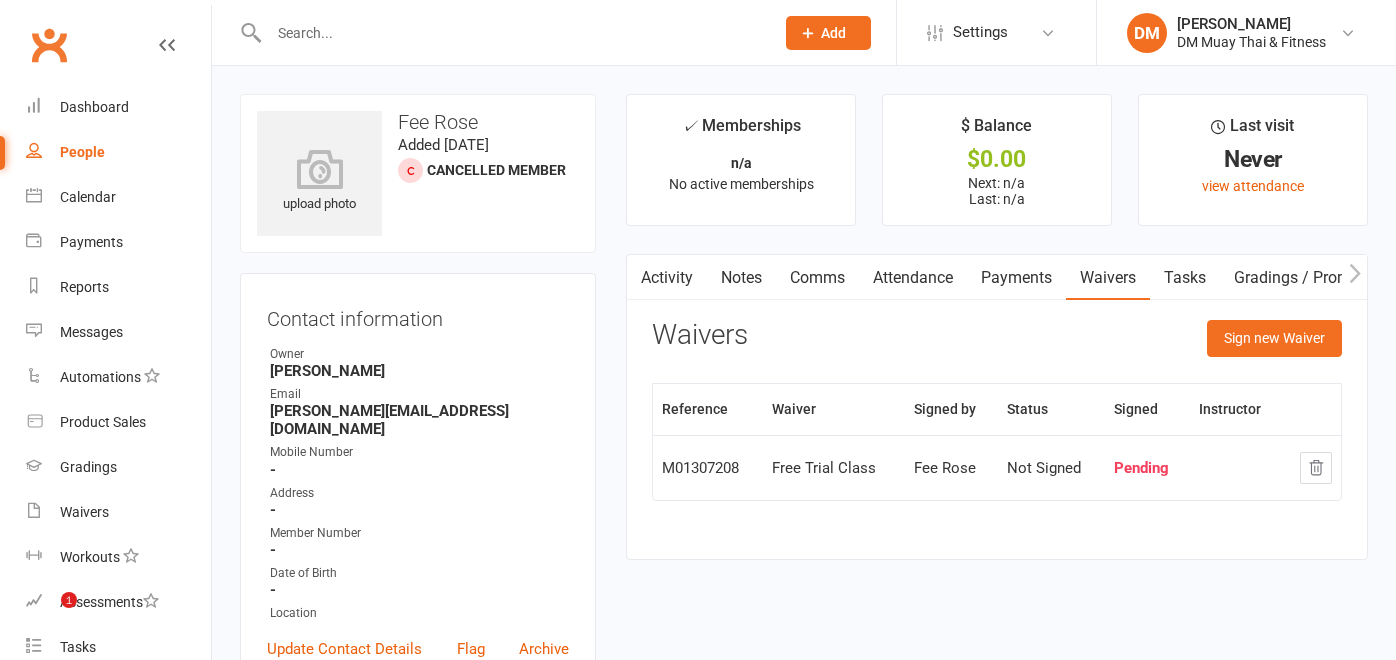 scroll, scrollTop: 333, scrollLeft: 0, axis: vertical 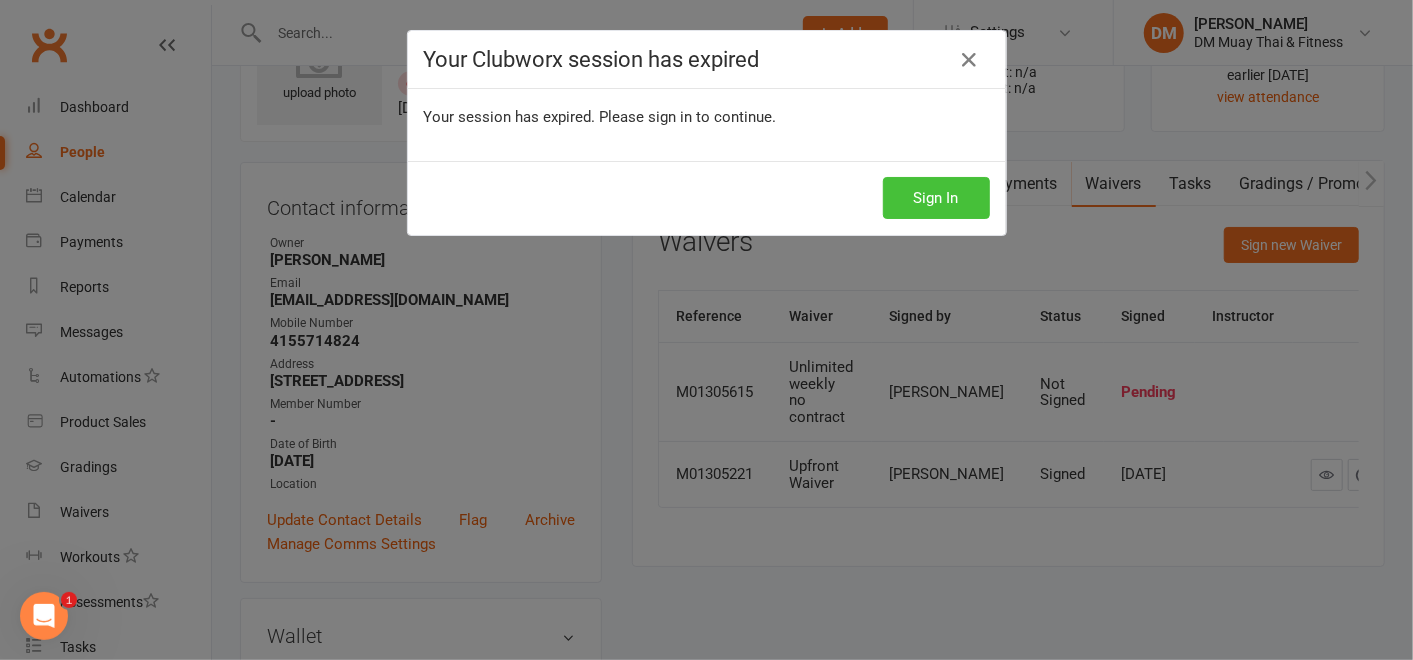click on "Sign In" at bounding box center (936, 198) 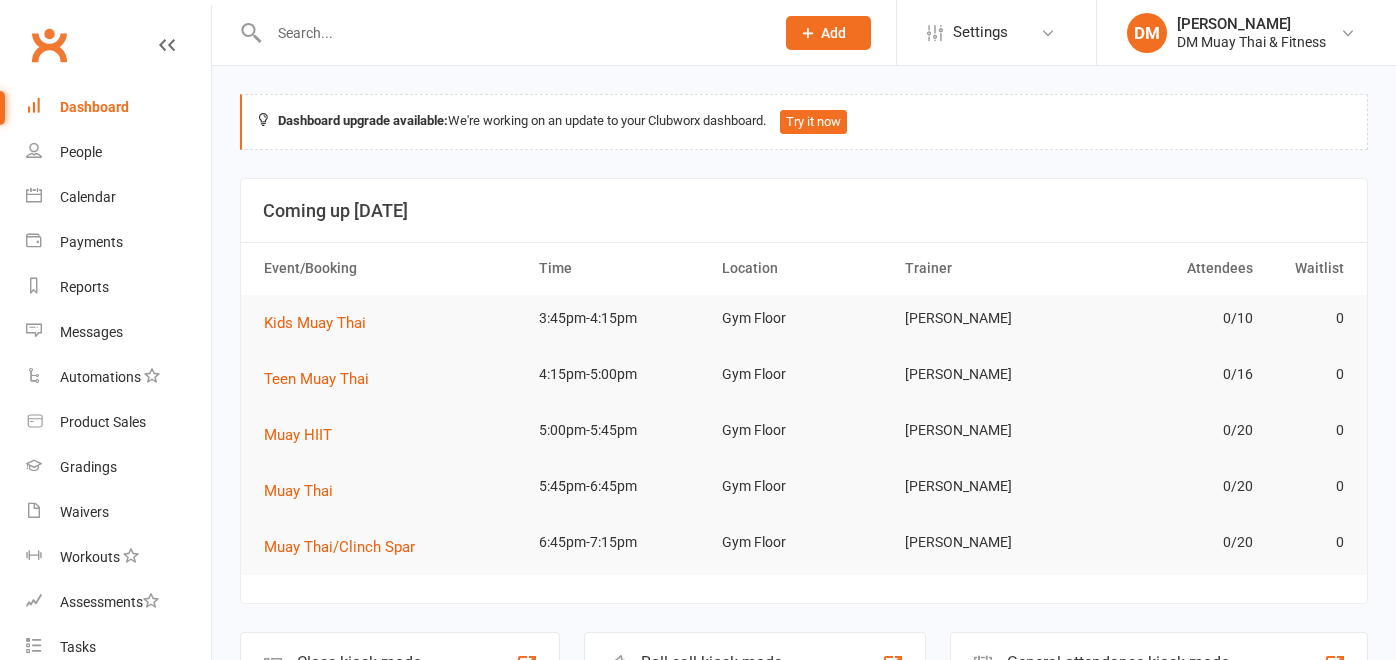 scroll, scrollTop: 0, scrollLeft: 0, axis: both 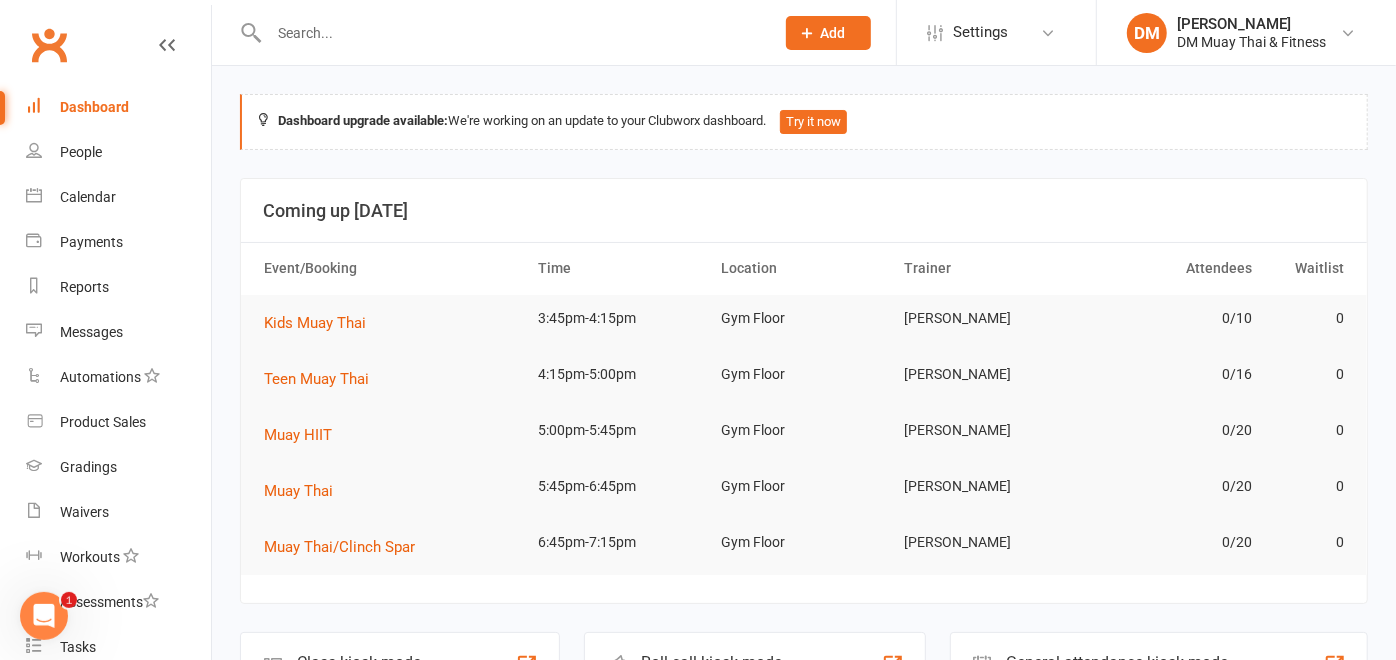 click at bounding box center (511, 33) 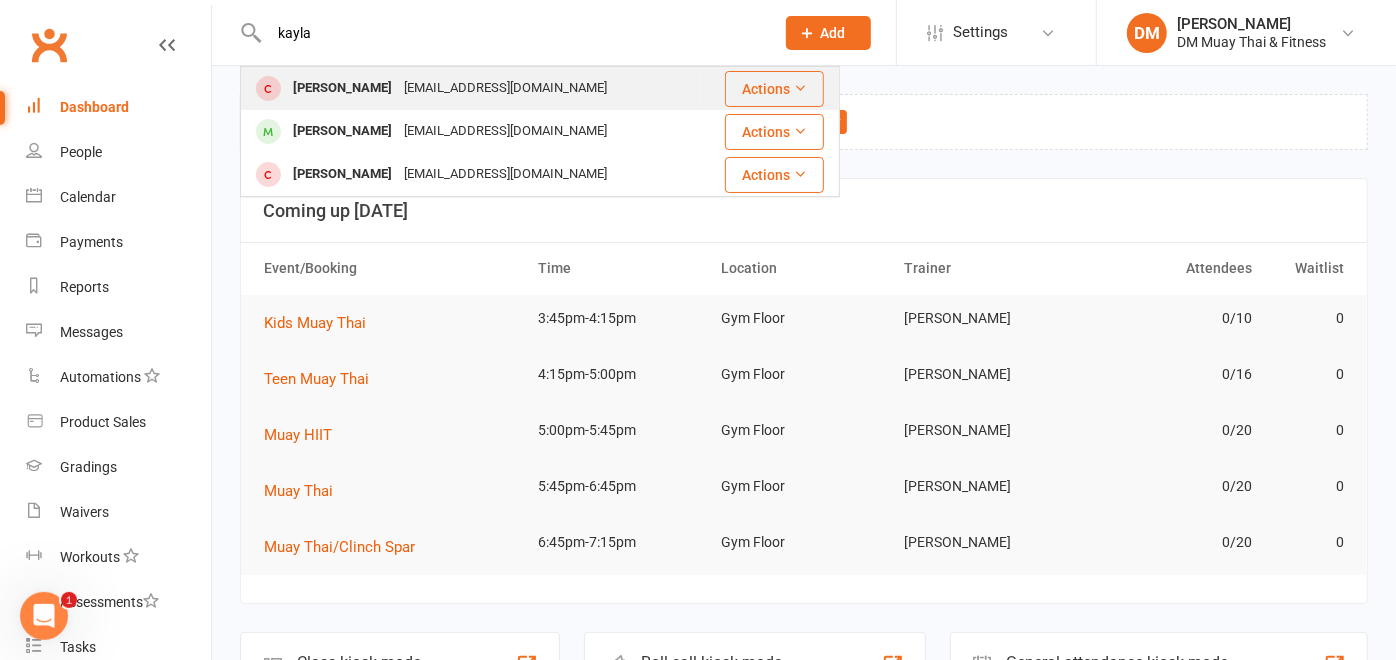 type on "kayla" 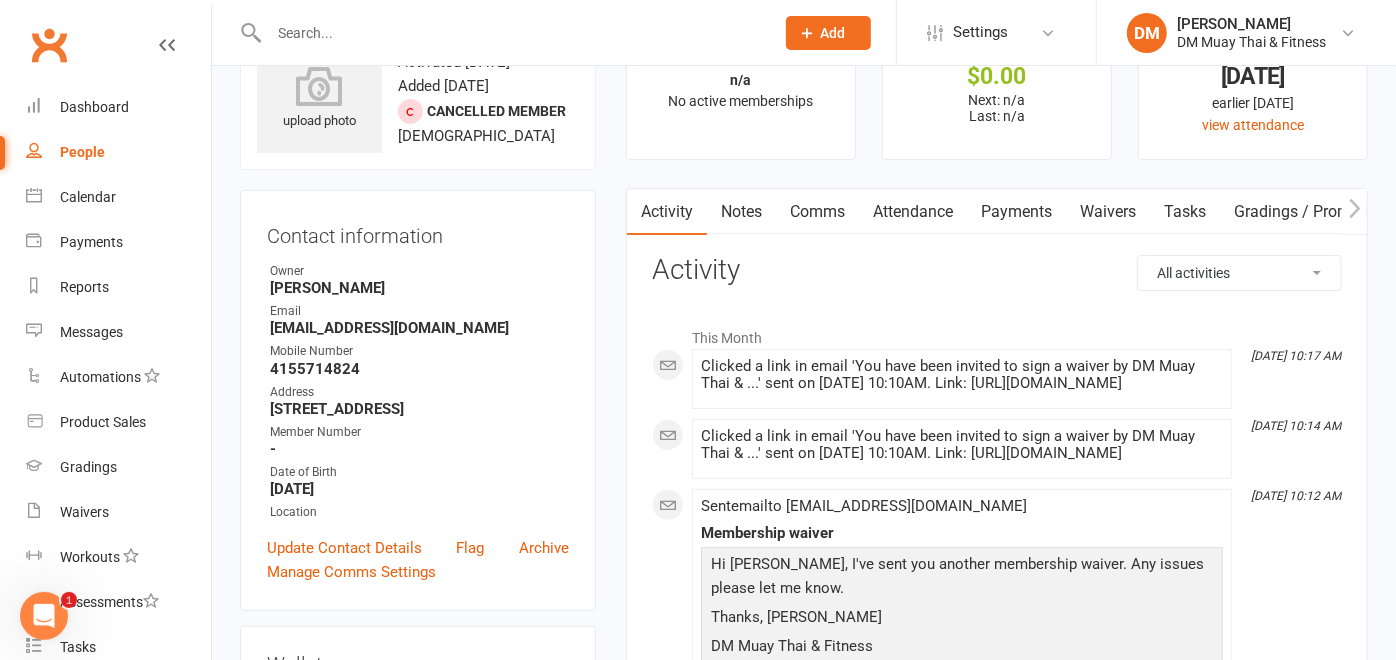 scroll, scrollTop: 0, scrollLeft: 0, axis: both 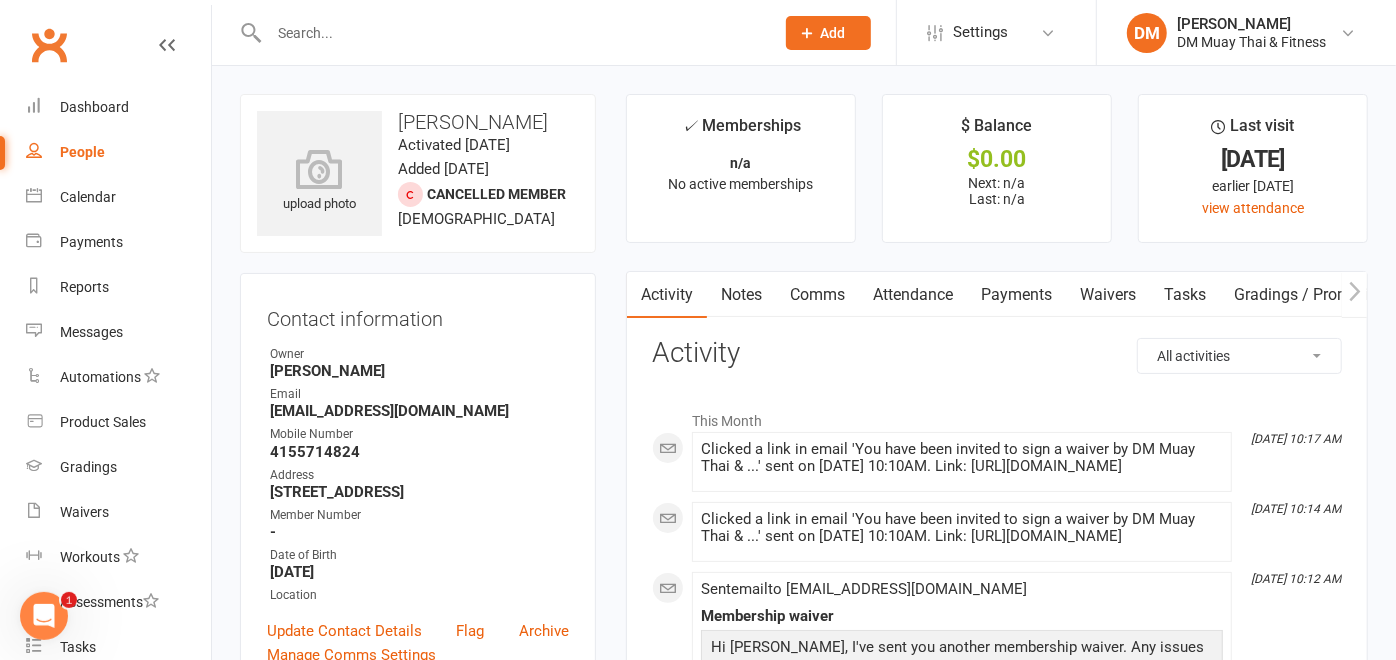 click on "Waivers" at bounding box center [1108, 295] 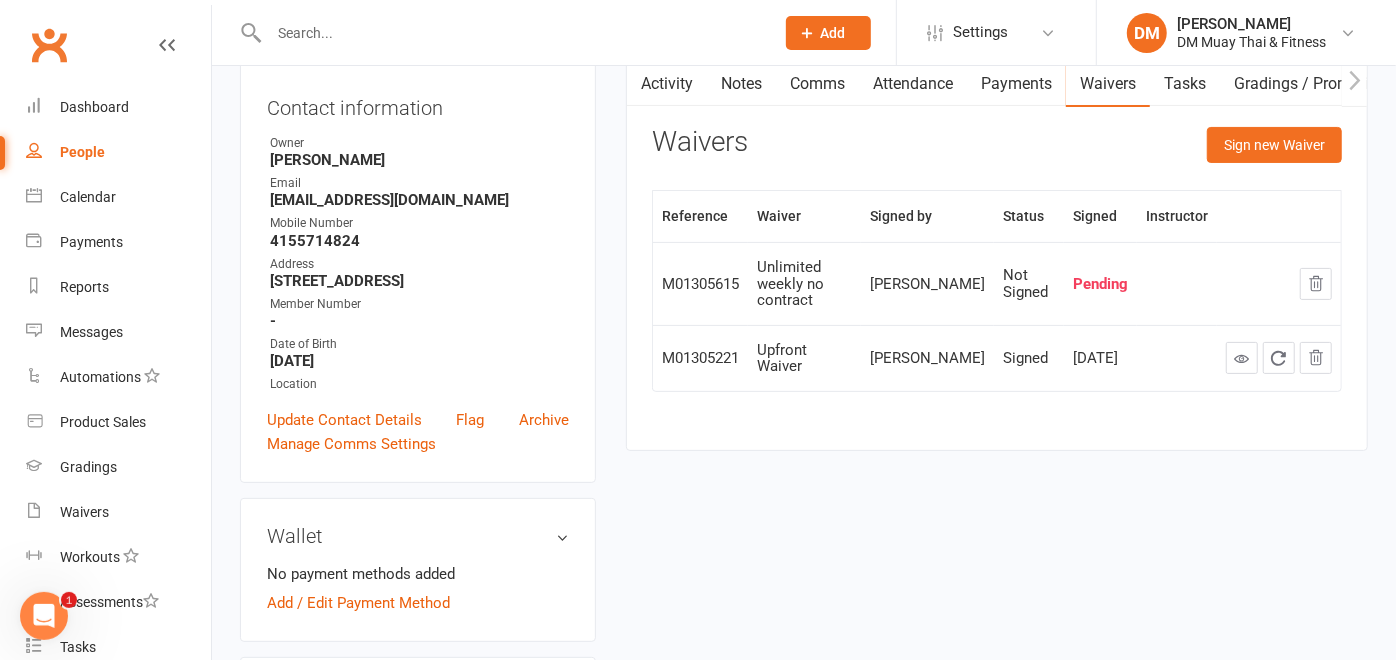 scroll, scrollTop: 0, scrollLeft: 0, axis: both 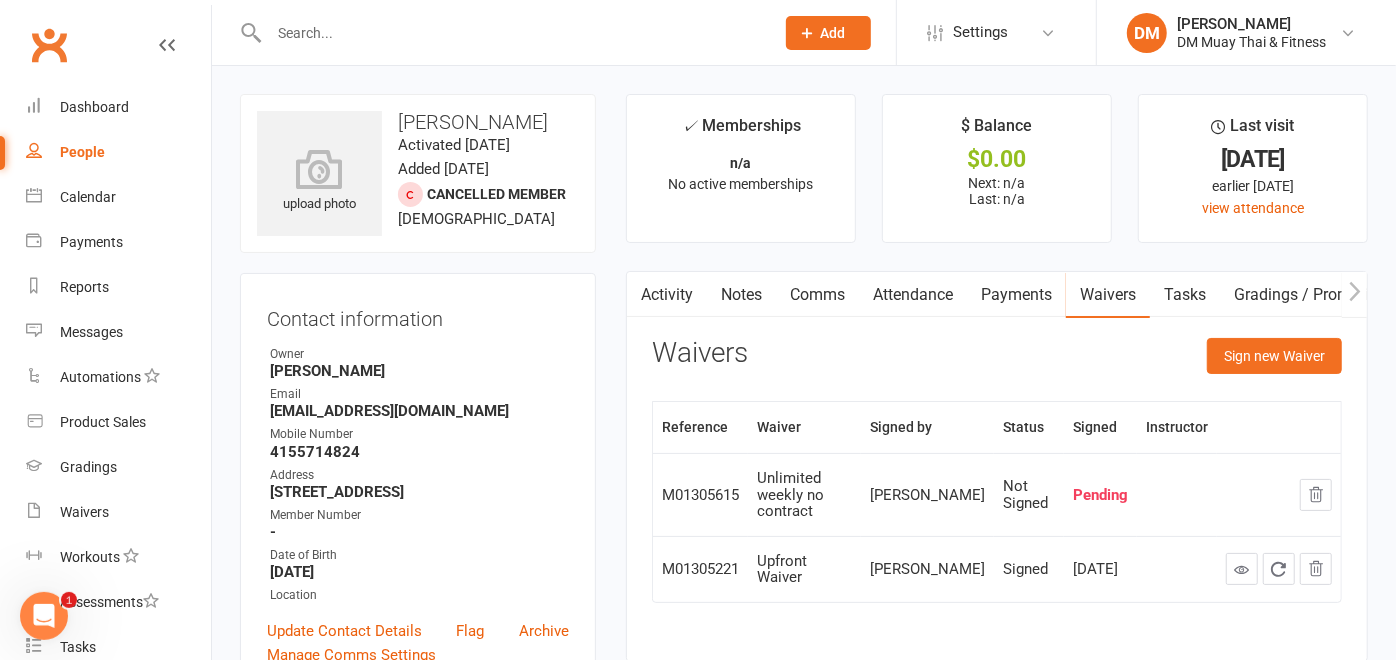 click at bounding box center (511, 33) 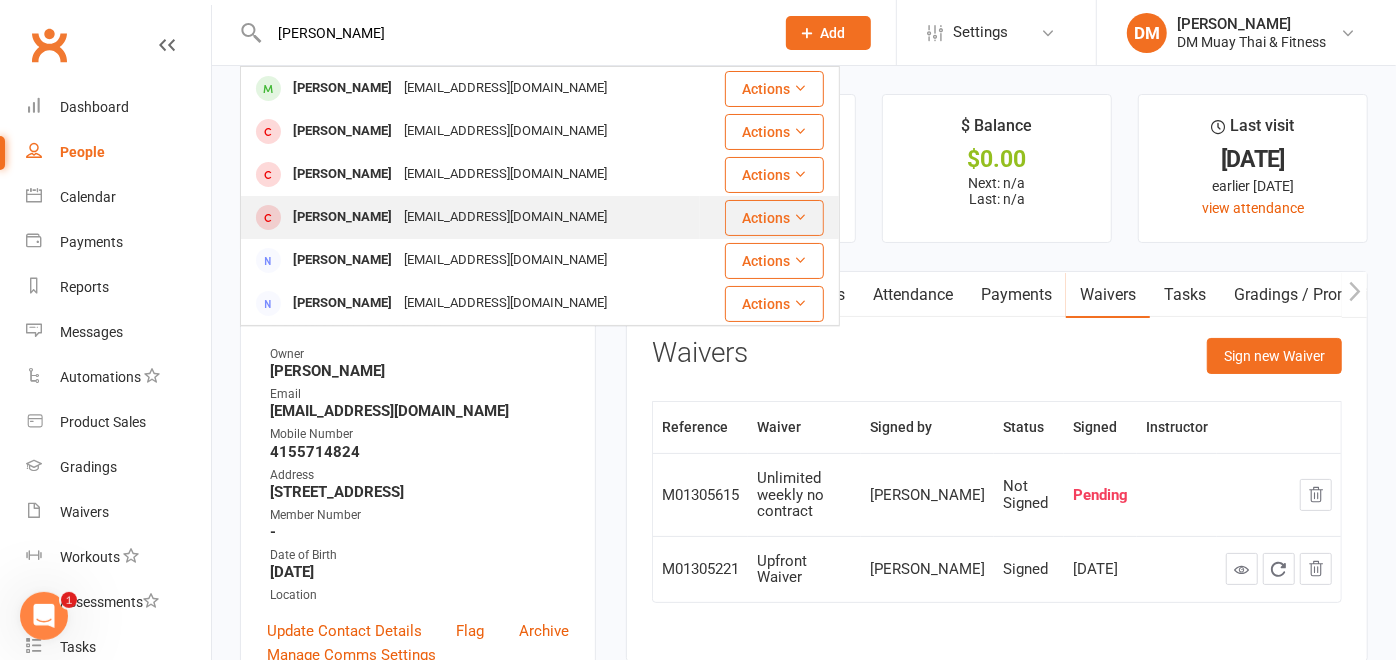 type on "david" 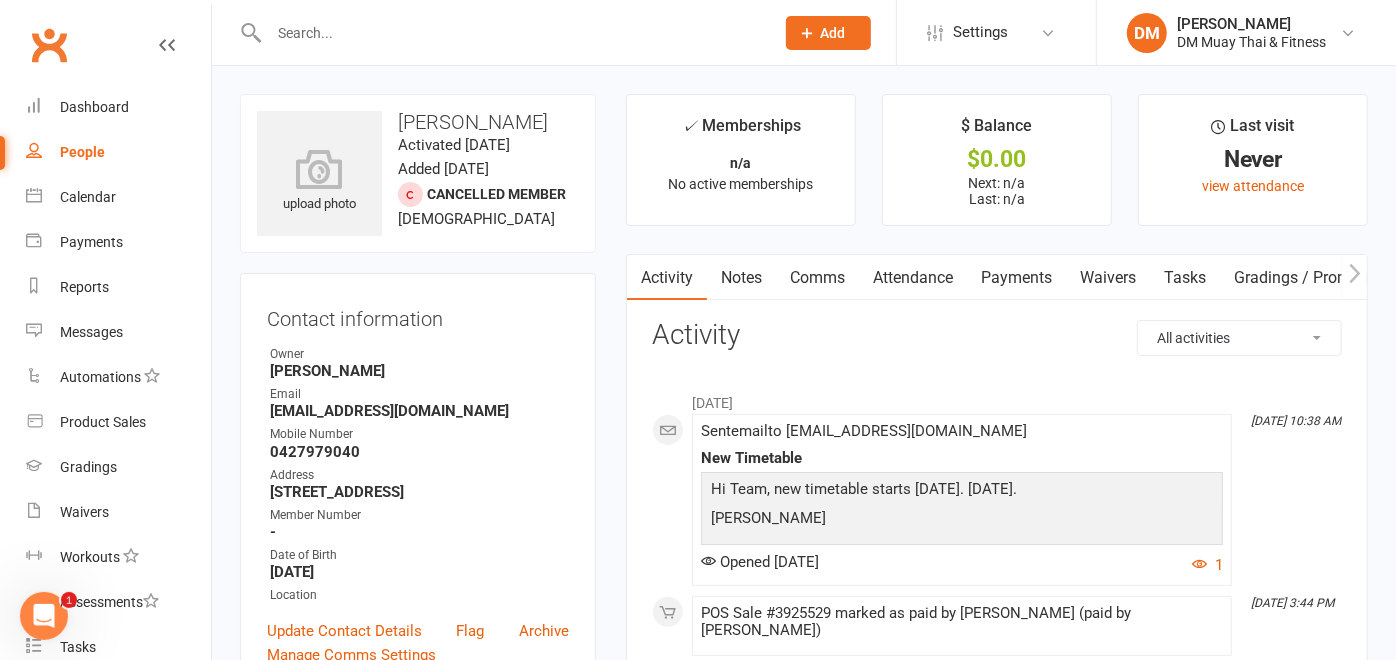 click on "Waivers" at bounding box center (1108, 278) 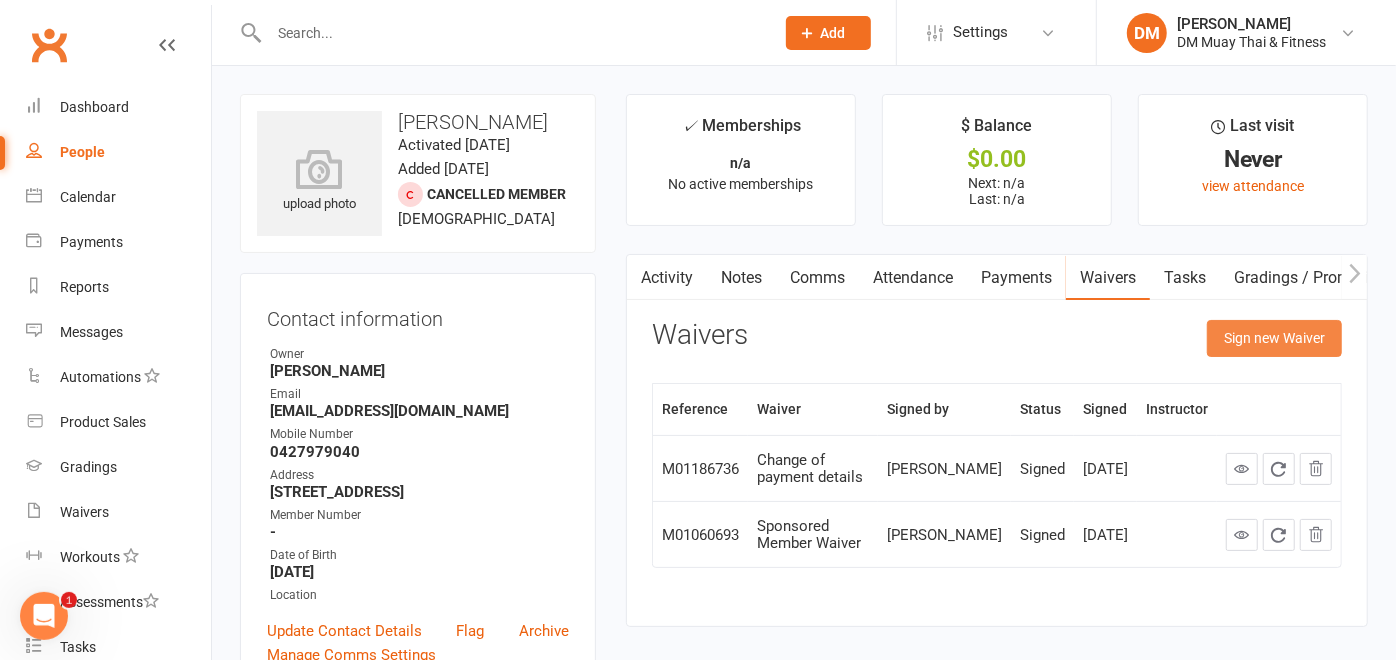 click on "Sign new Waiver" at bounding box center (1274, 338) 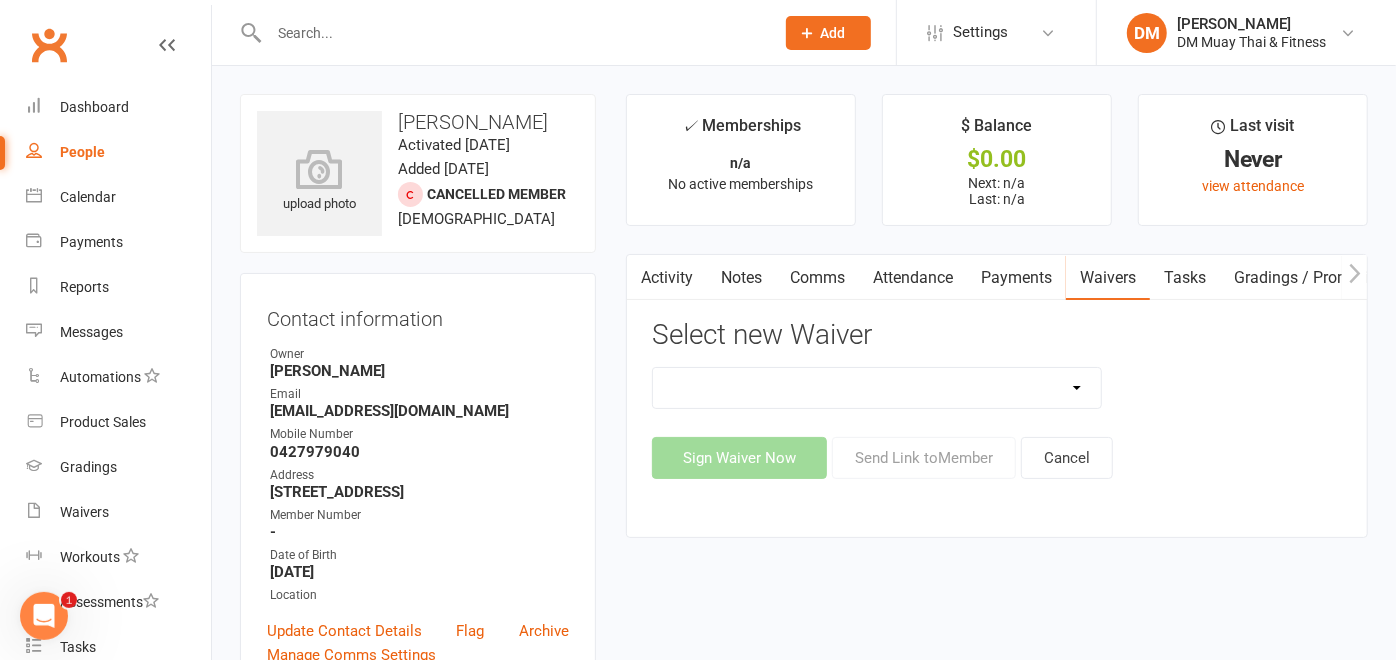 click on "10 Class Pass 2 class weekly fortnightly payments no contract 2 class weekly no contract 2 Week $39 Trial offer (Free Gloves) 3 class weekly 6 month 3 class weekly no contract 3 class weekly no contract fortnightly payments 7 day trial Casual Class Change of payment details Foundation Waiver Free Trial Class Kids/ Teens Free Trial Kids/Teens Waiver New Member Waiver Sponsored Member Waiver TAP Group Free Trial 2 weeks Unlimited class weekly 6 month Unlimited class weekly 6 month fortnightly payments Unlimited class weekly no contract fortnightly payments Unlimited weekly no contract Upfront Waiver" at bounding box center (877, 388) 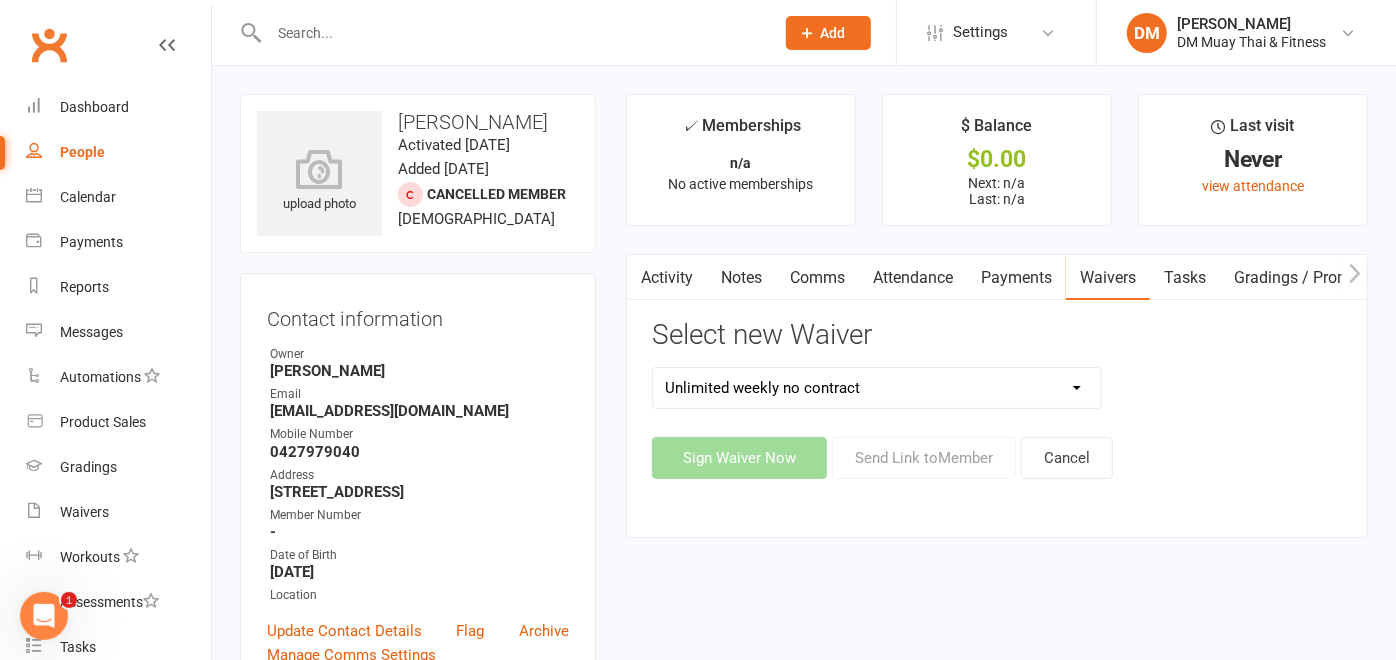 click on "10 Class Pass 2 class weekly fortnightly payments no contract 2 class weekly no contract 2 Week $39 Trial offer (Free Gloves) 3 class weekly 6 month 3 class weekly no contract 3 class weekly no contract fortnightly payments 7 day trial Casual Class Change of payment details Foundation Waiver Free Trial Class Kids/ Teens Free Trial Kids/Teens Waiver New Member Waiver Sponsored Member Waiver TAP Group Free Trial 2 weeks Unlimited class weekly 6 month Unlimited class weekly 6 month fortnightly payments Unlimited class weekly no contract fortnightly payments Unlimited weekly no contract Upfront Waiver" at bounding box center (877, 388) 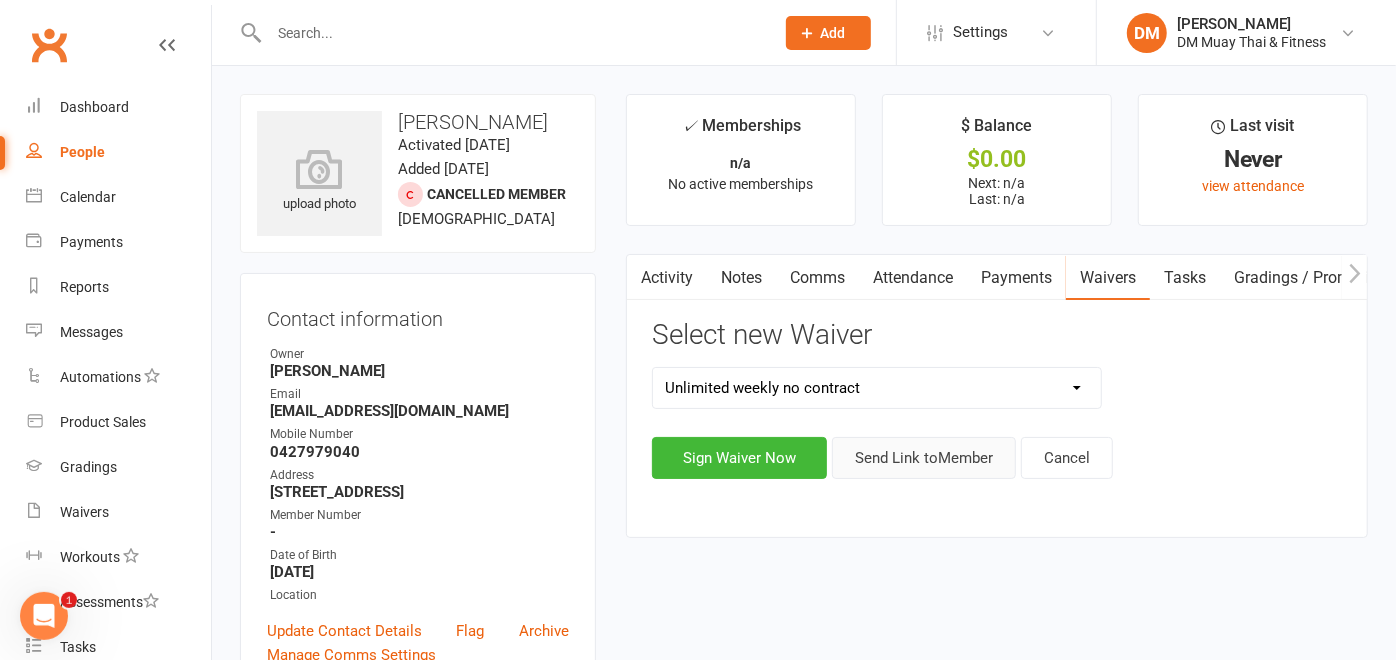 click on "Send Link to  Member" at bounding box center [924, 458] 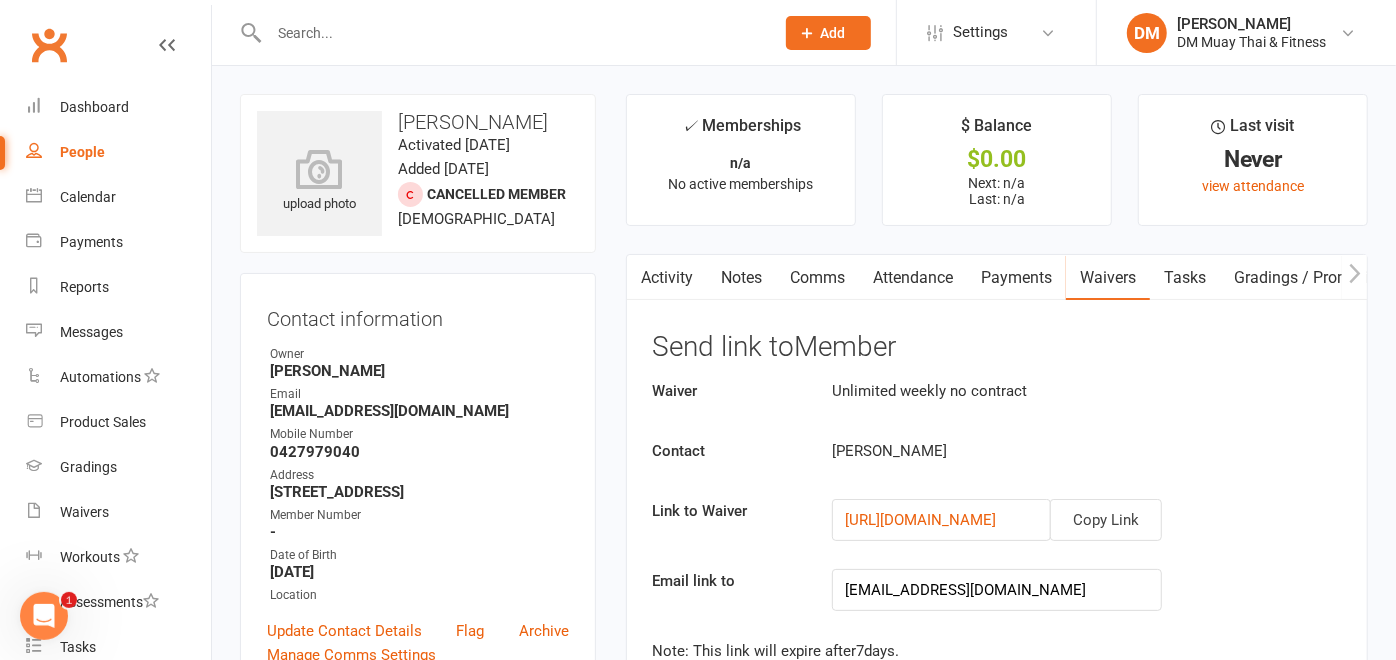 scroll, scrollTop: 333, scrollLeft: 0, axis: vertical 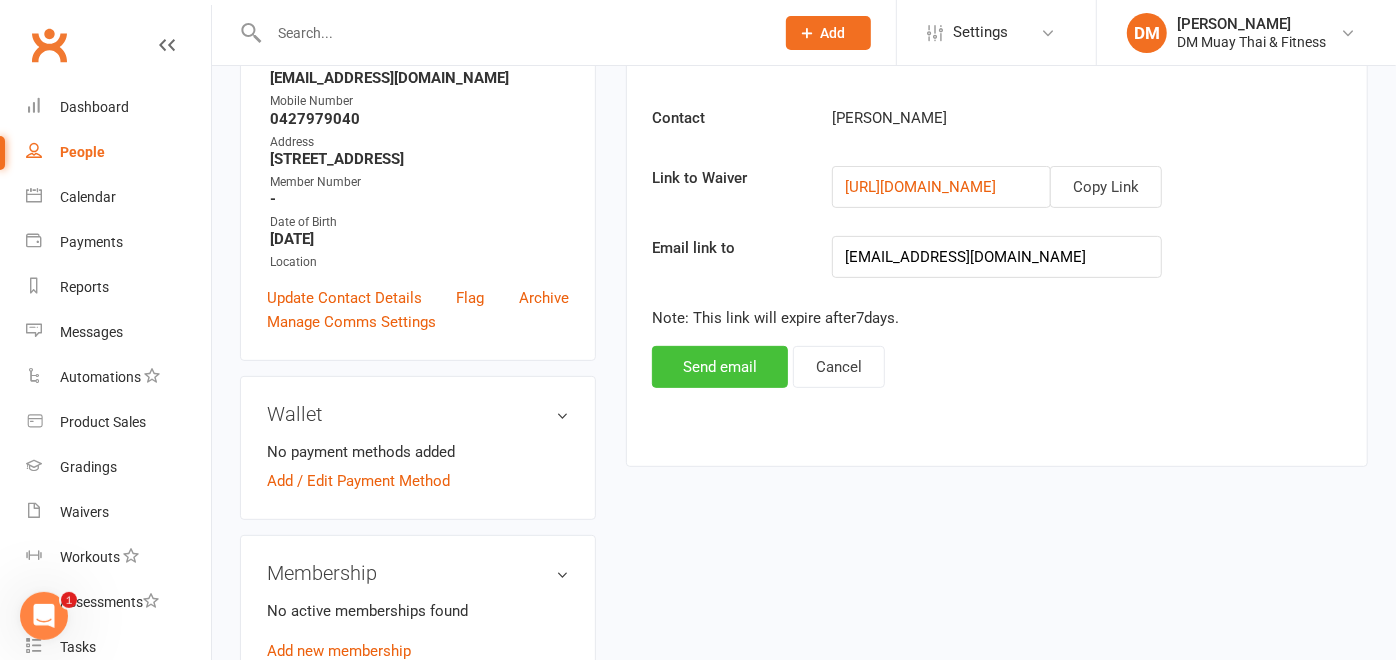 click on "Send email" at bounding box center [720, 367] 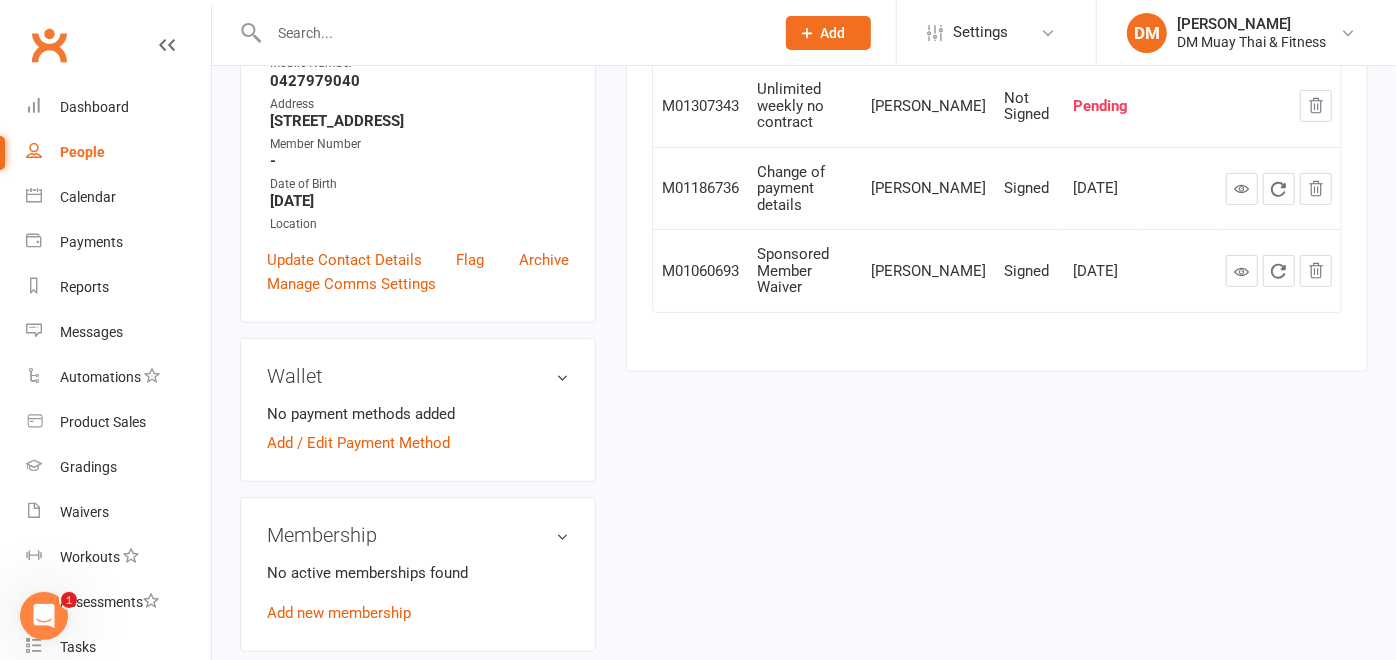 scroll, scrollTop: 444, scrollLeft: 0, axis: vertical 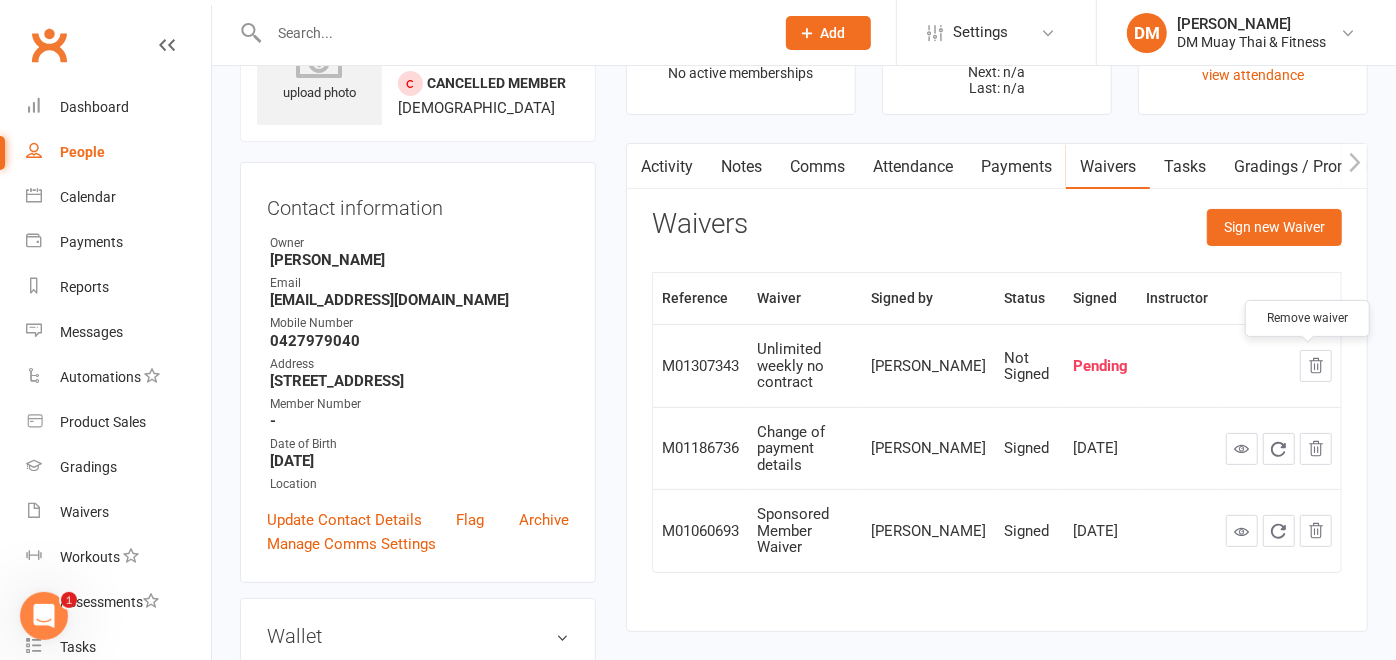 click 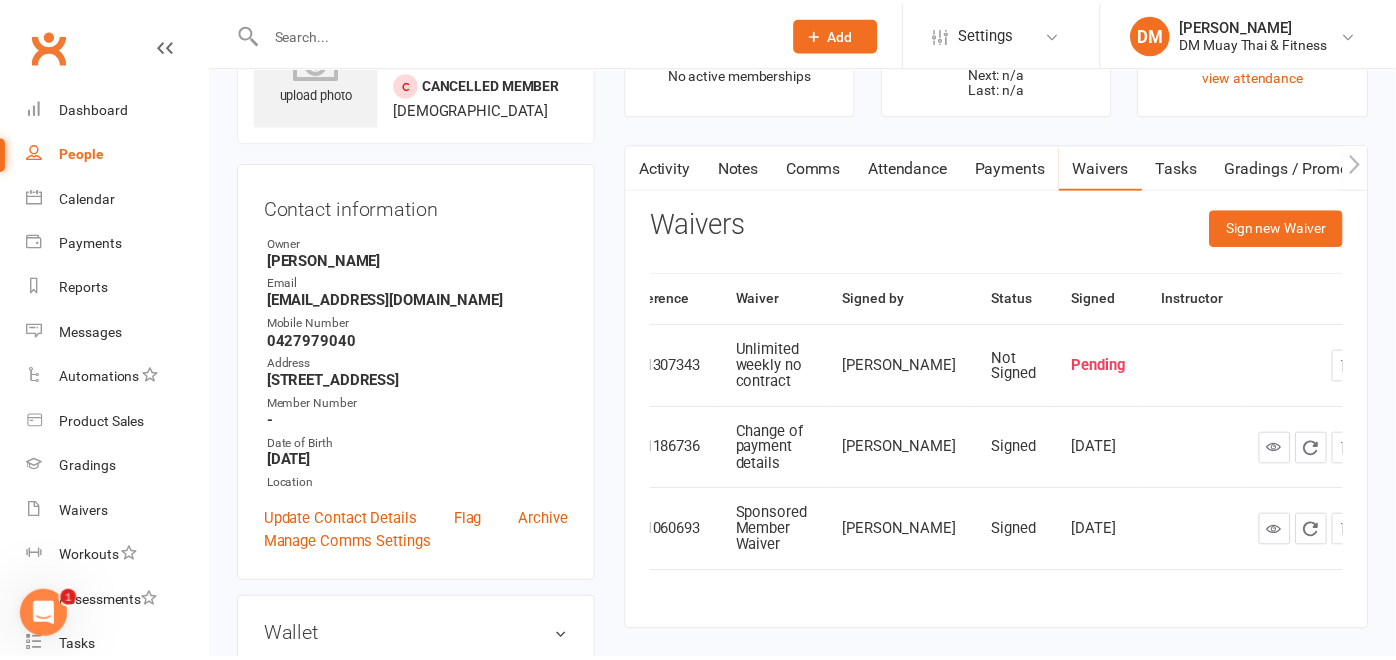 scroll, scrollTop: 0, scrollLeft: 34, axis: horizontal 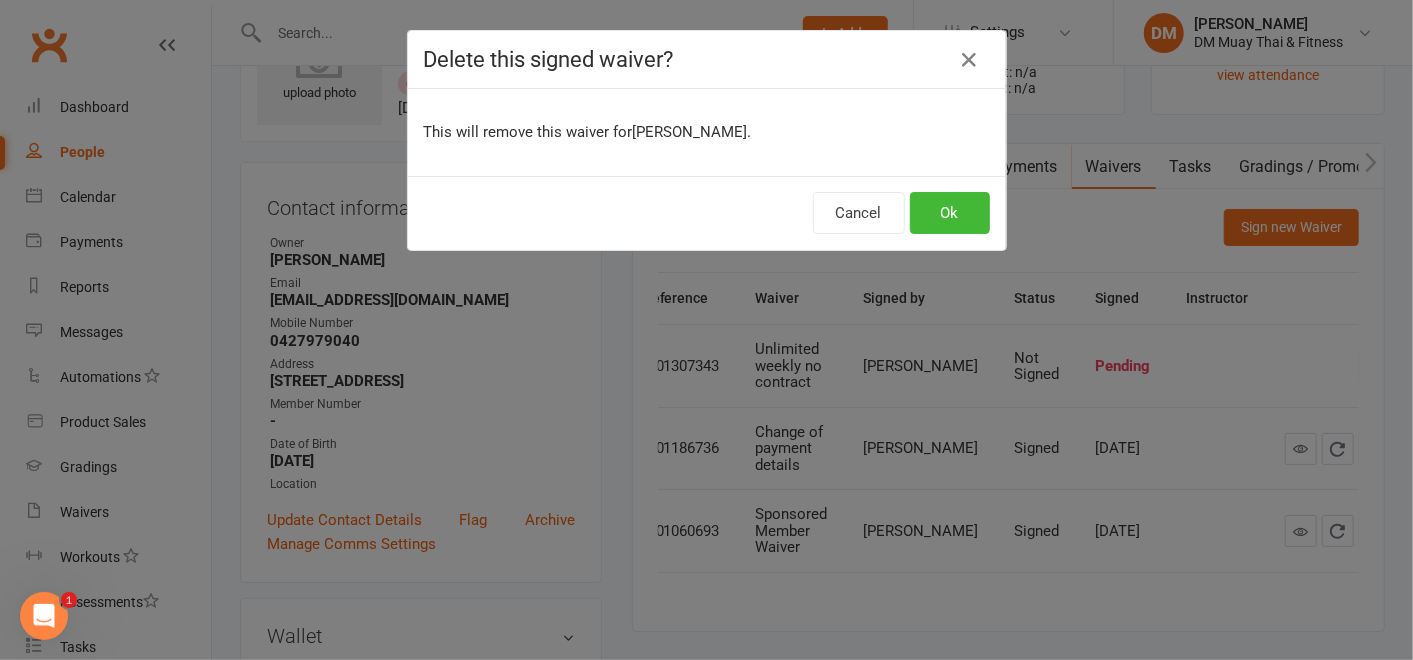 click on "Cancel Ok" at bounding box center [707, 213] 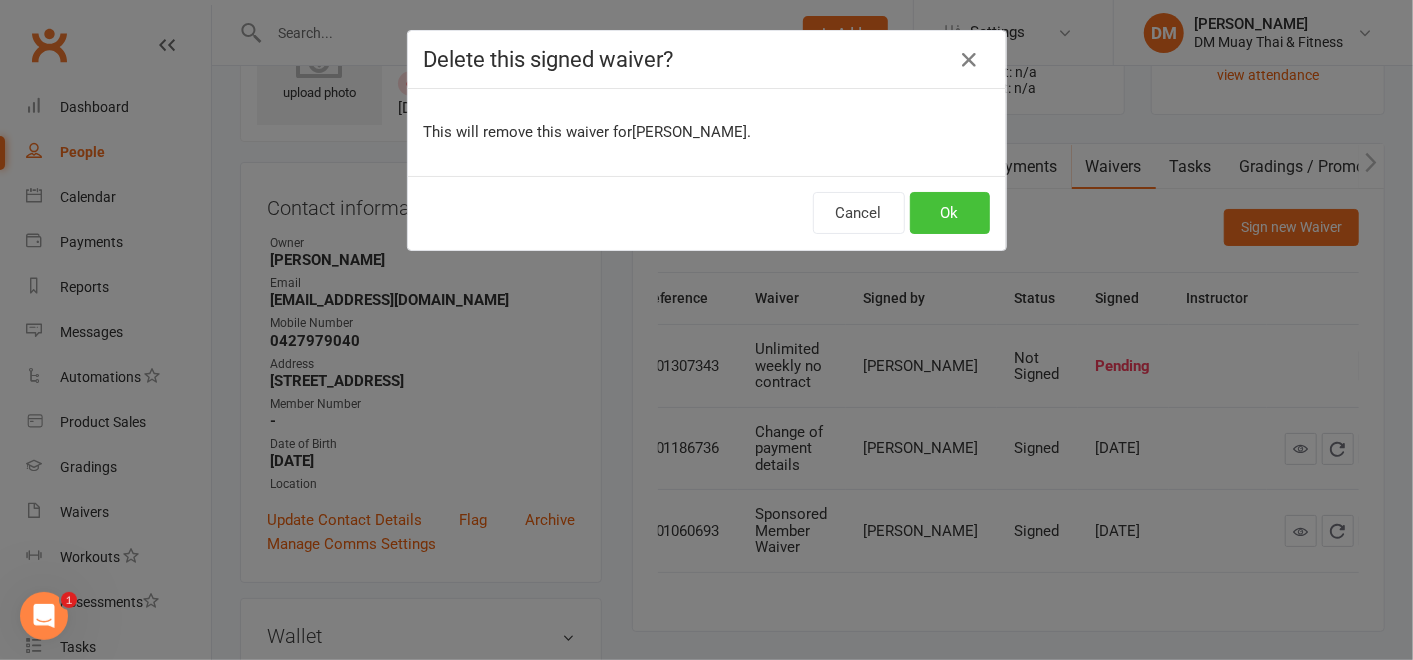 click on "Ok" at bounding box center [950, 213] 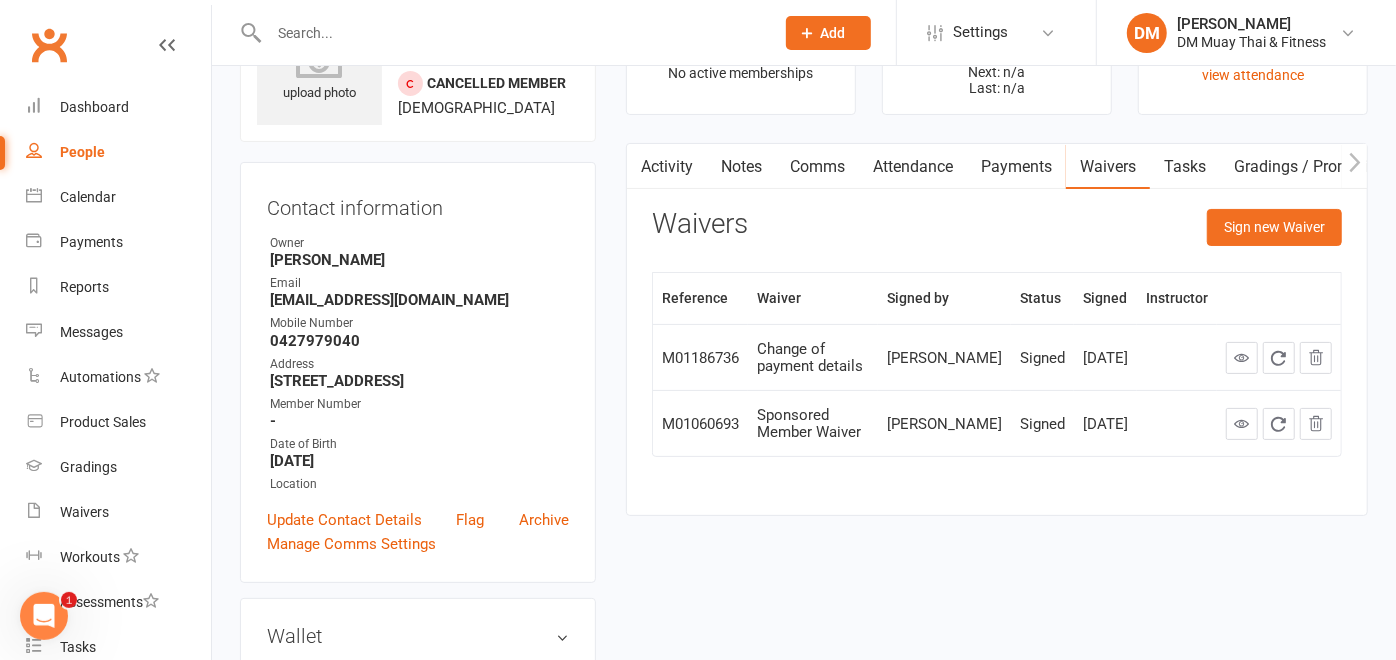 scroll, scrollTop: 0, scrollLeft: 33, axis: horizontal 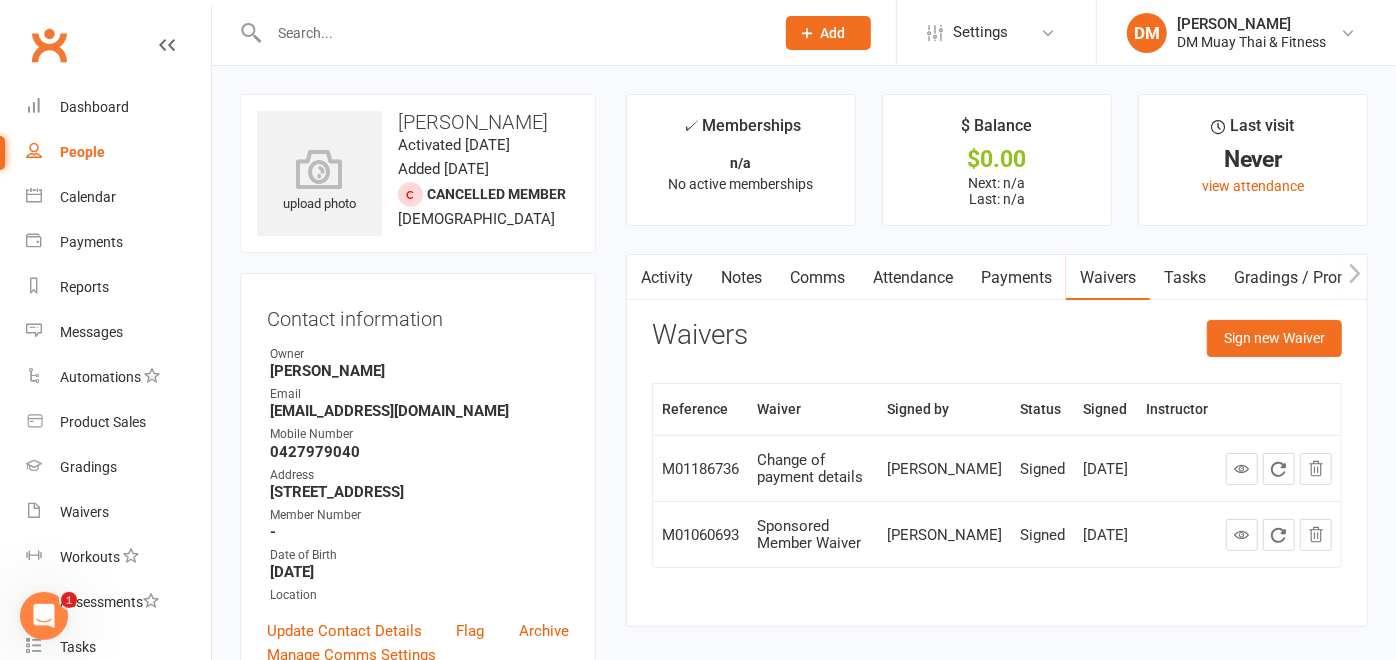 click at bounding box center [511, 33] 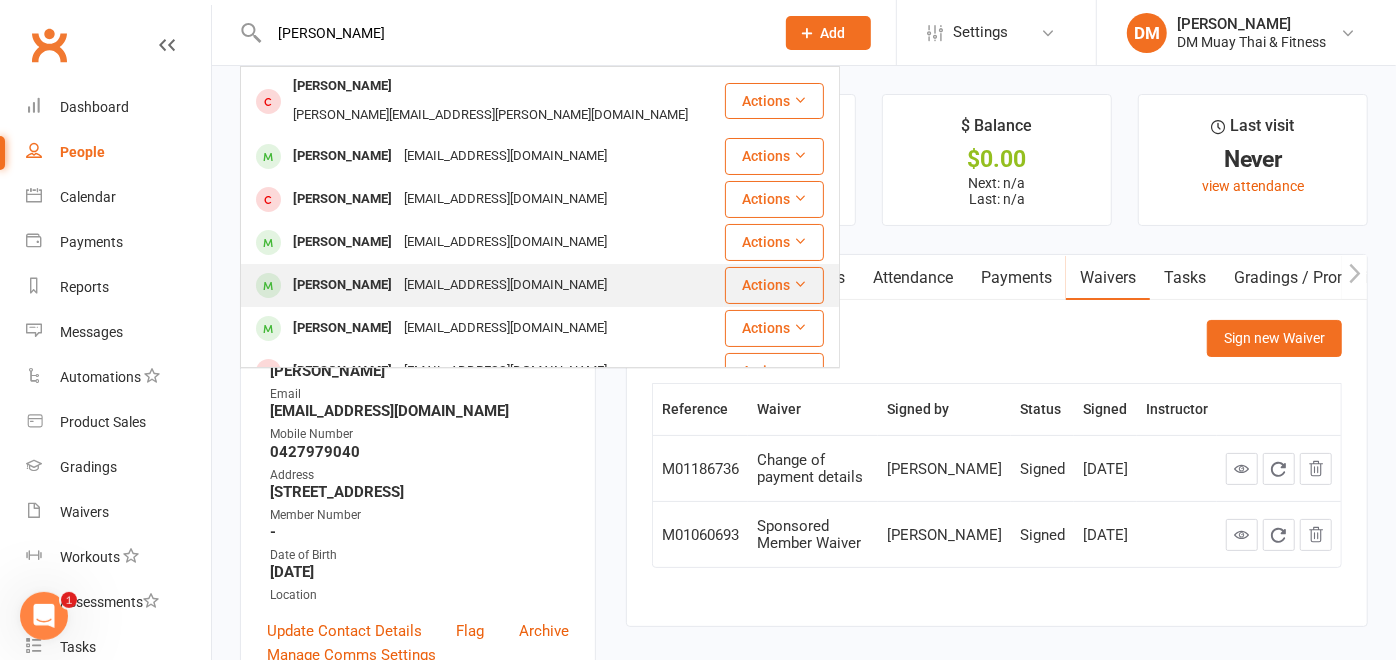 type on "Jake" 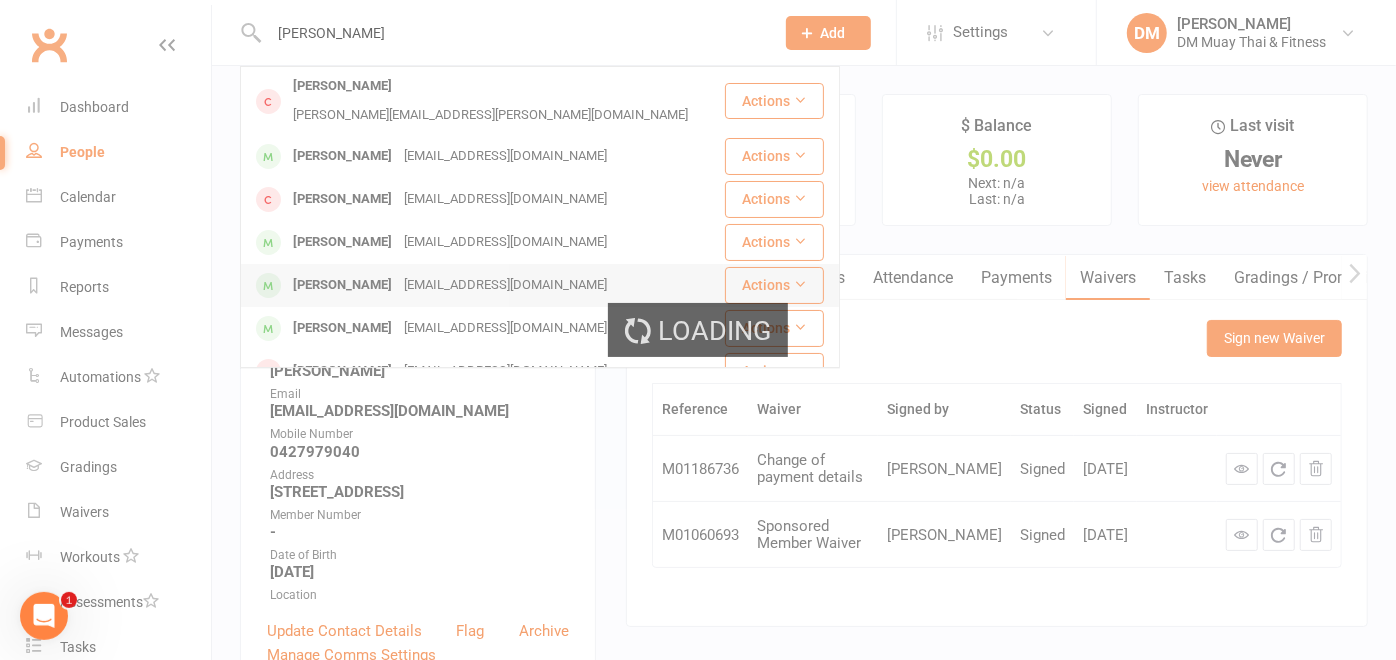 type 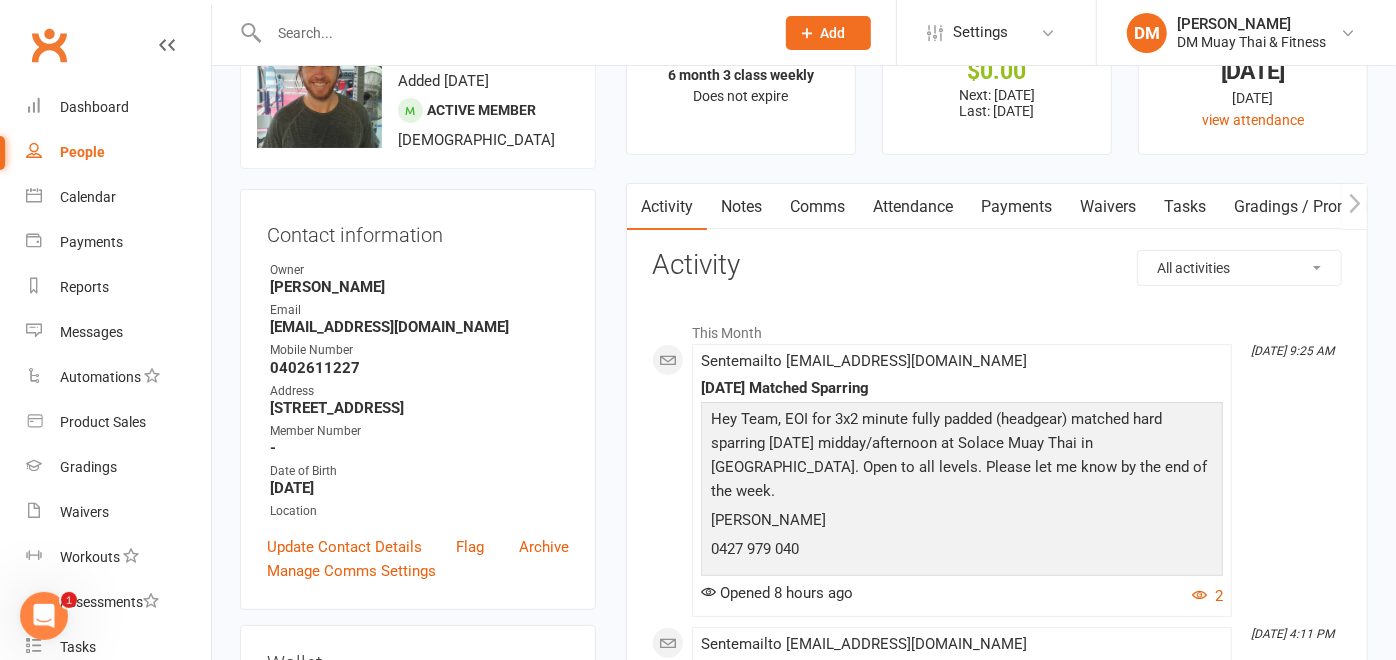 scroll, scrollTop: 0, scrollLeft: 0, axis: both 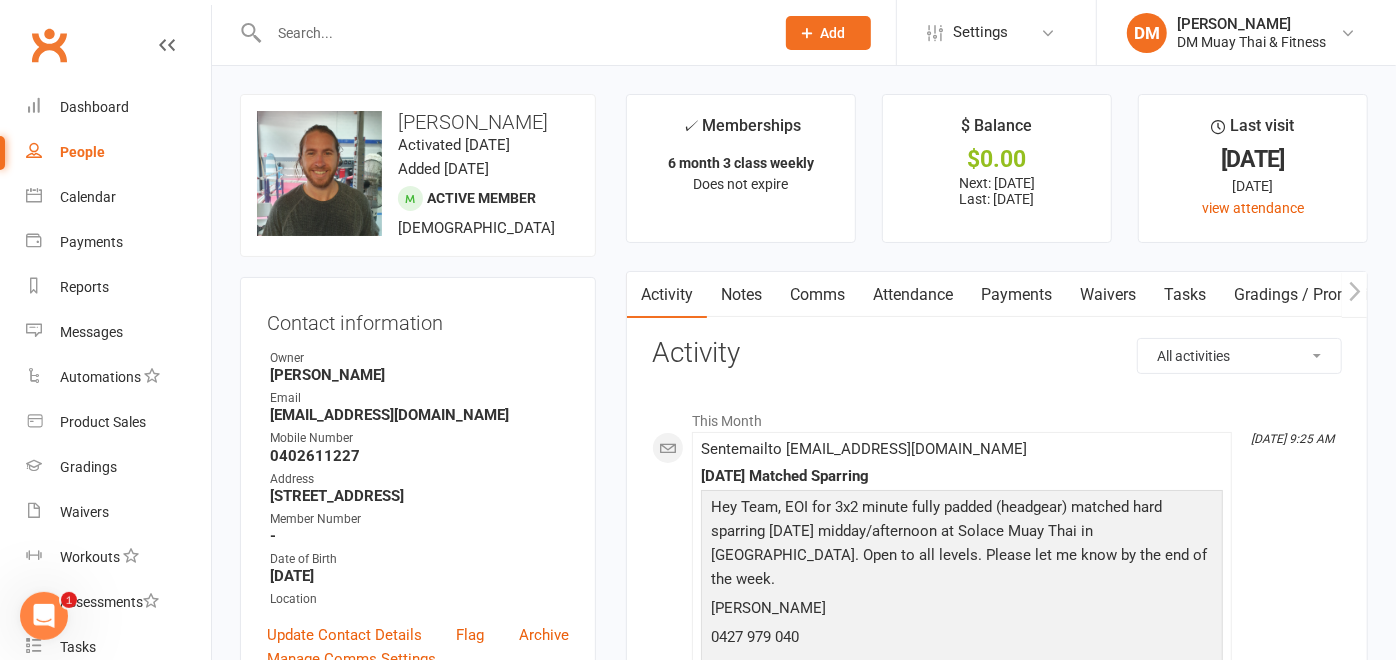 click on "Attendance" at bounding box center [913, 295] 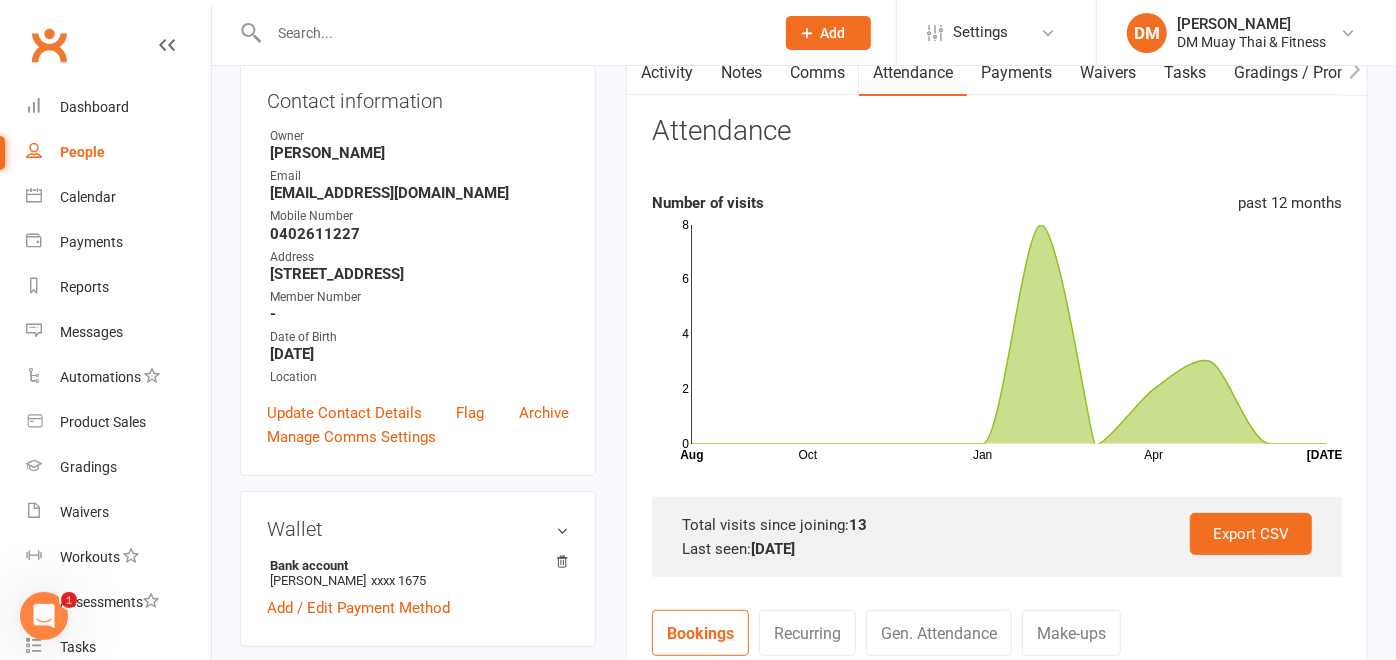 scroll, scrollTop: 0, scrollLeft: 0, axis: both 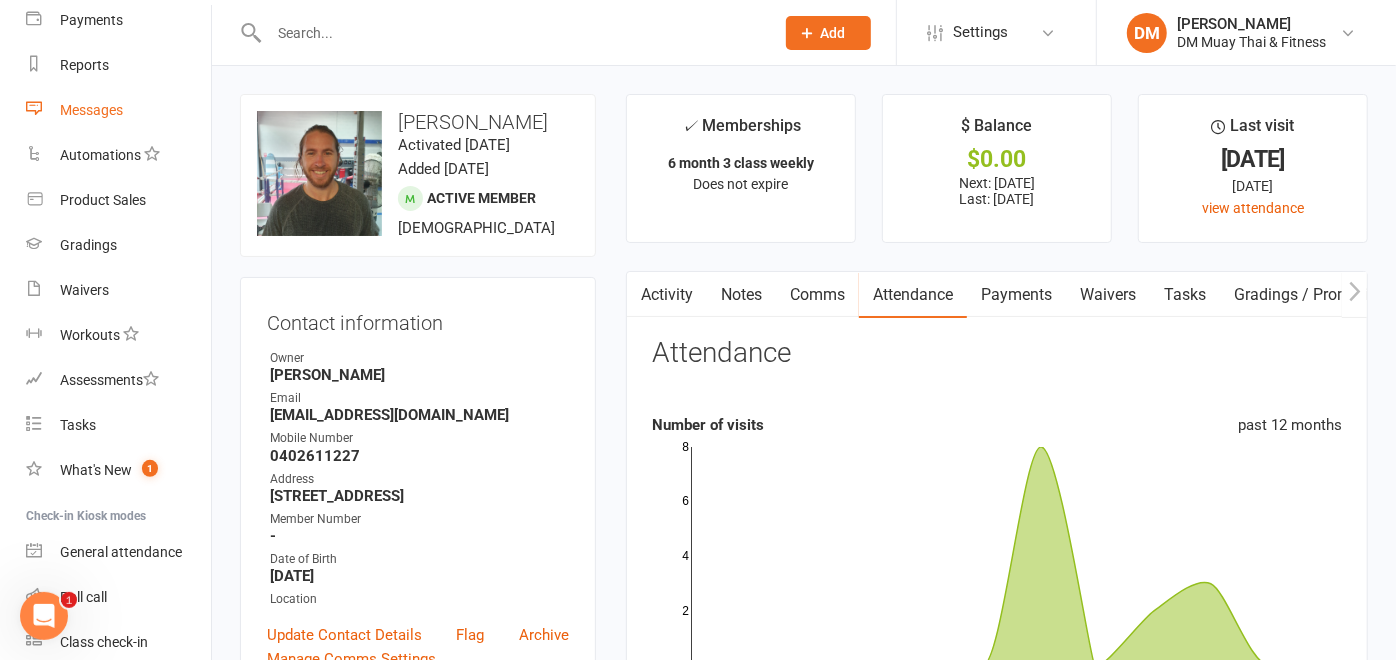 click on "Messages" at bounding box center [91, 110] 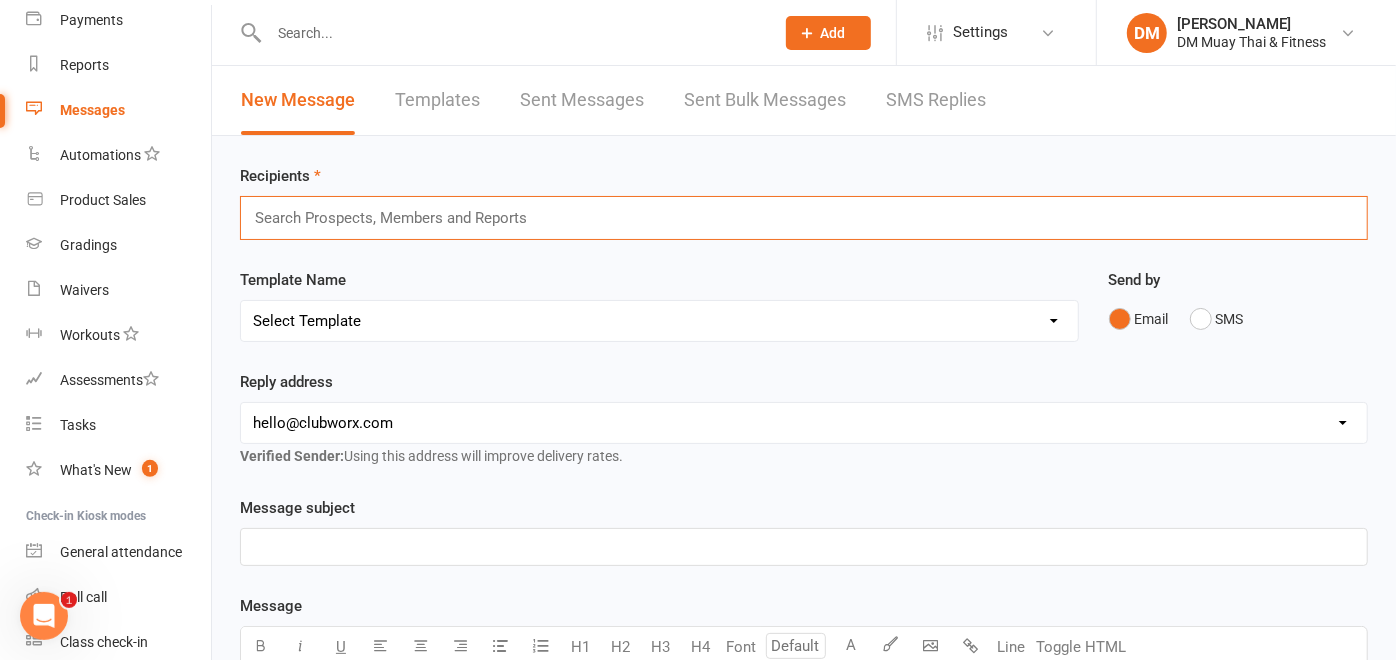 click at bounding box center [399, 218] 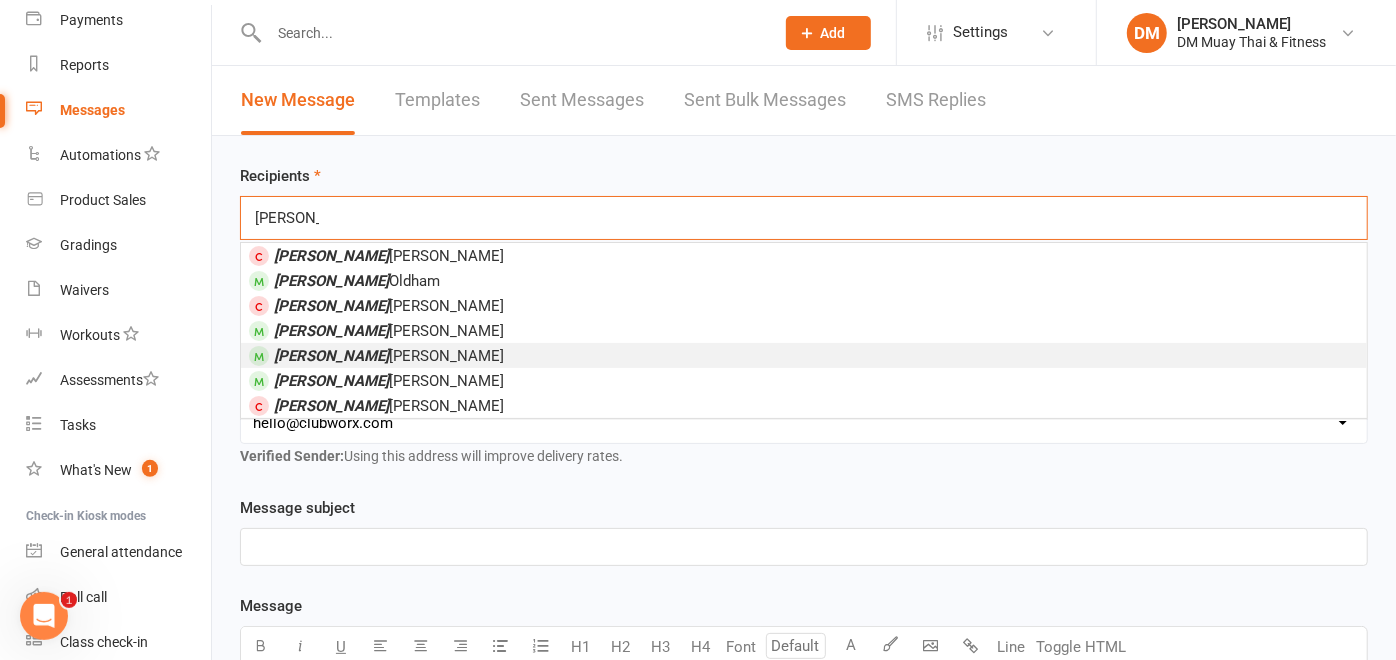 type on "jake" 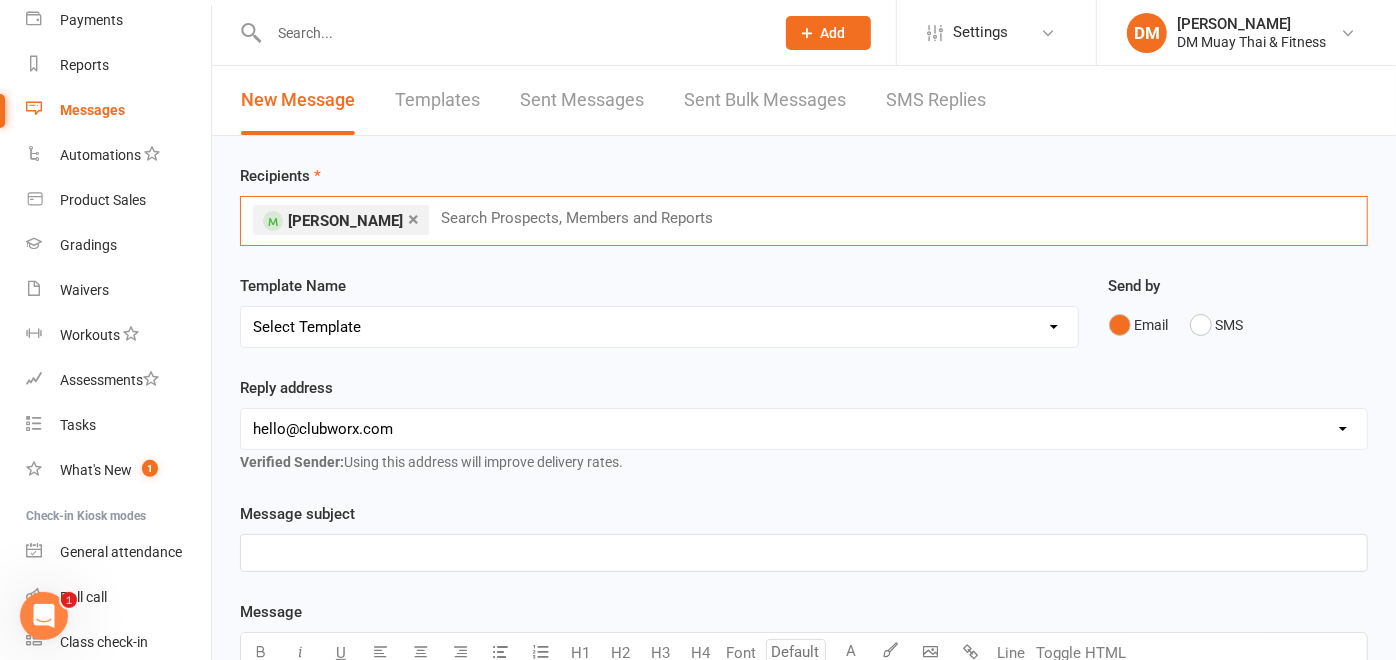 scroll, scrollTop: 222, scrollLeft: 0, axis: vertical 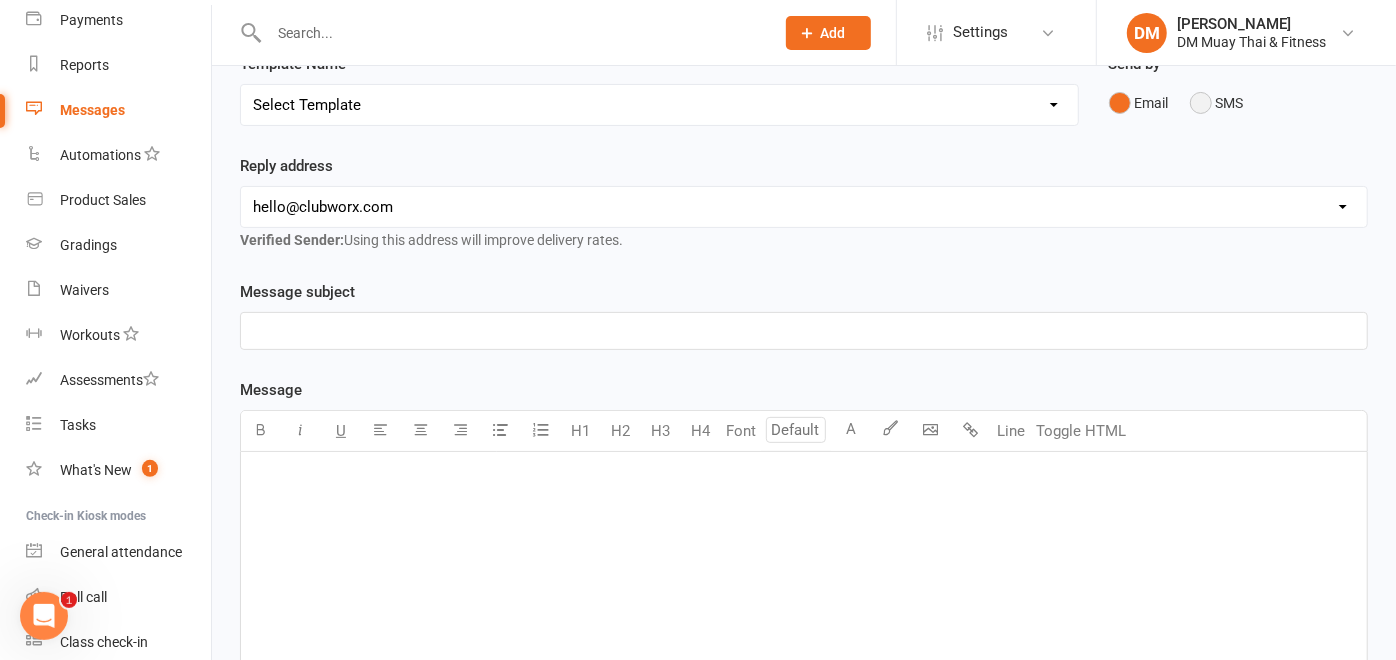 click on "SMS" at bounding box center [1217, 103] 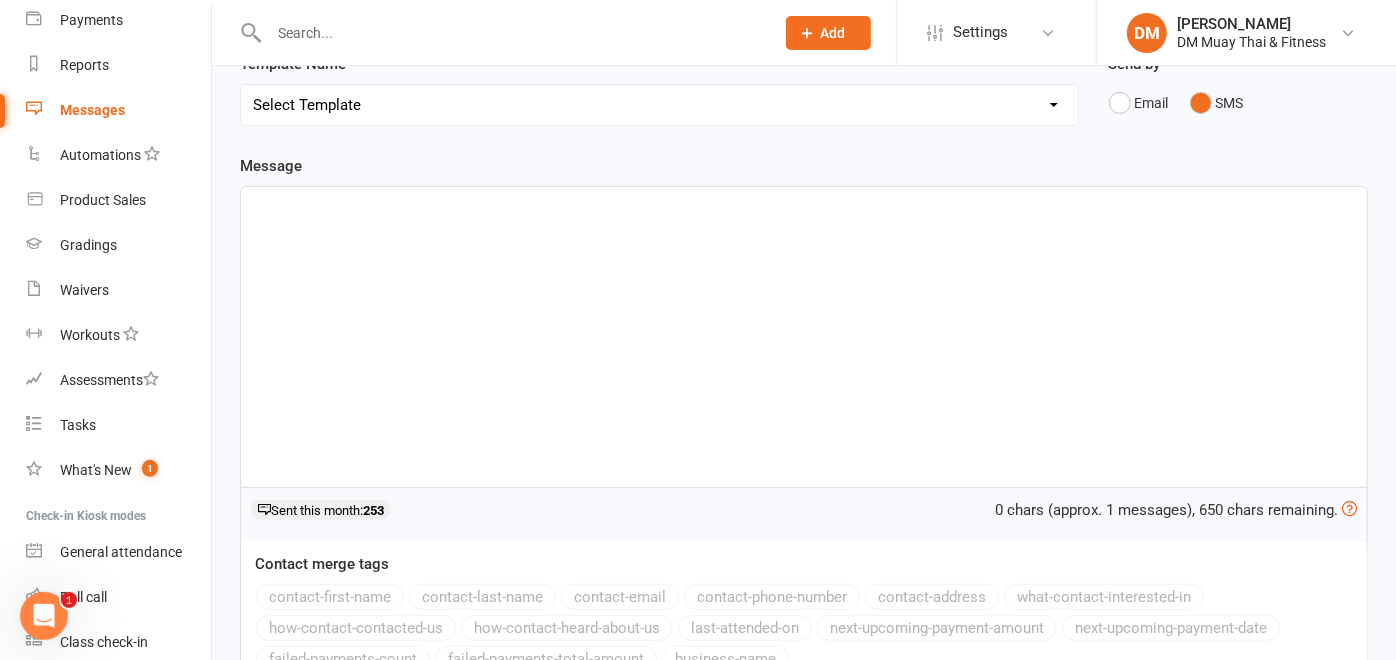 click on "﻿" at bounding box center (804, 337) 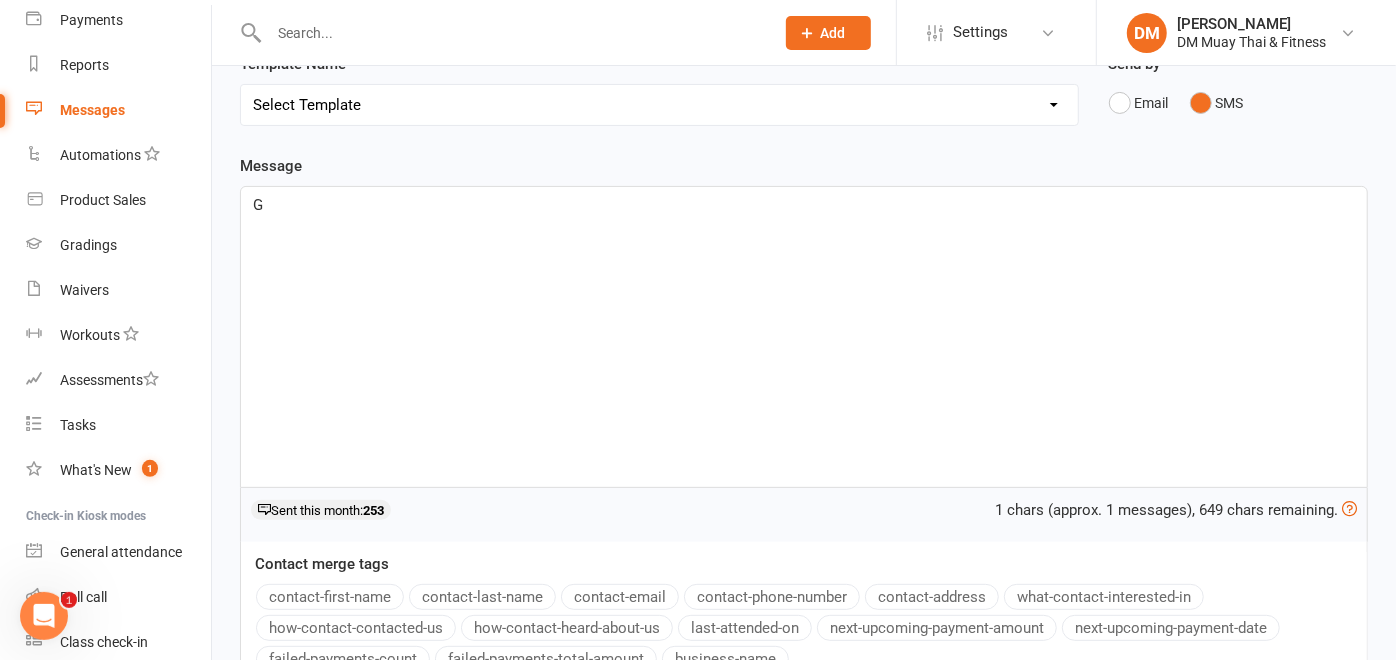 type 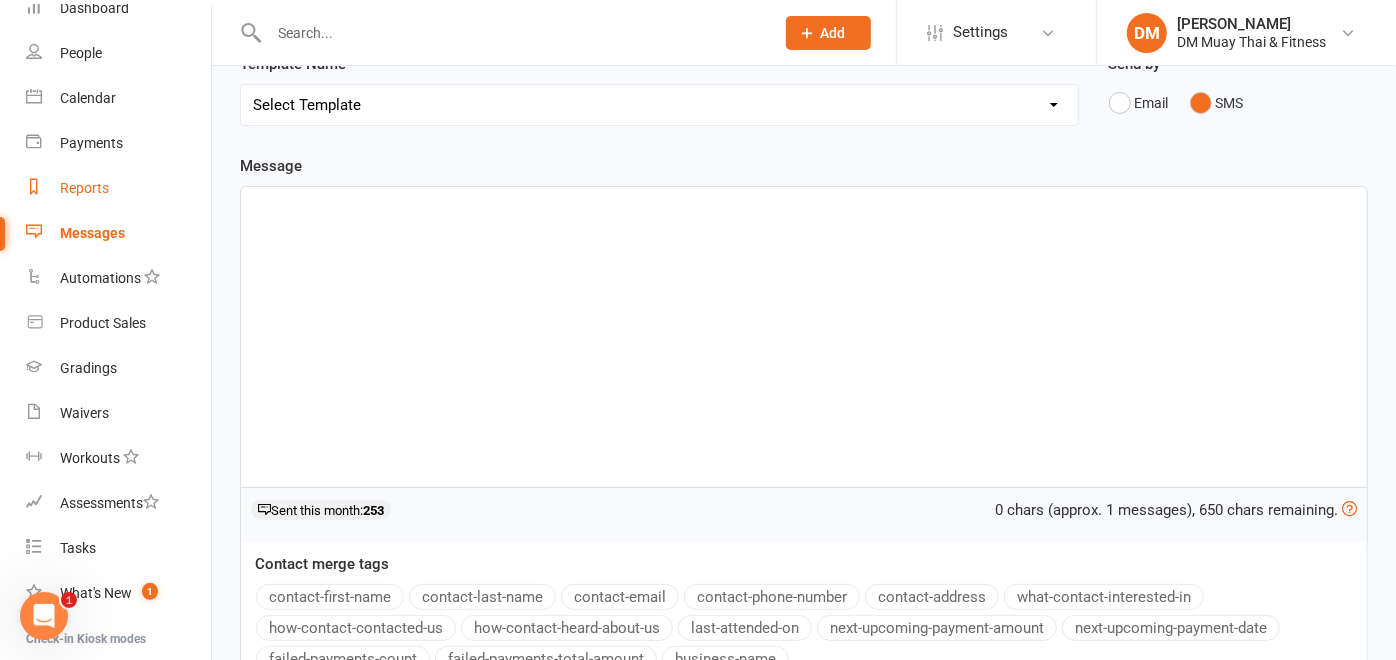 scroll, scrollTop: 0, scrollLeft: 0, axis: both 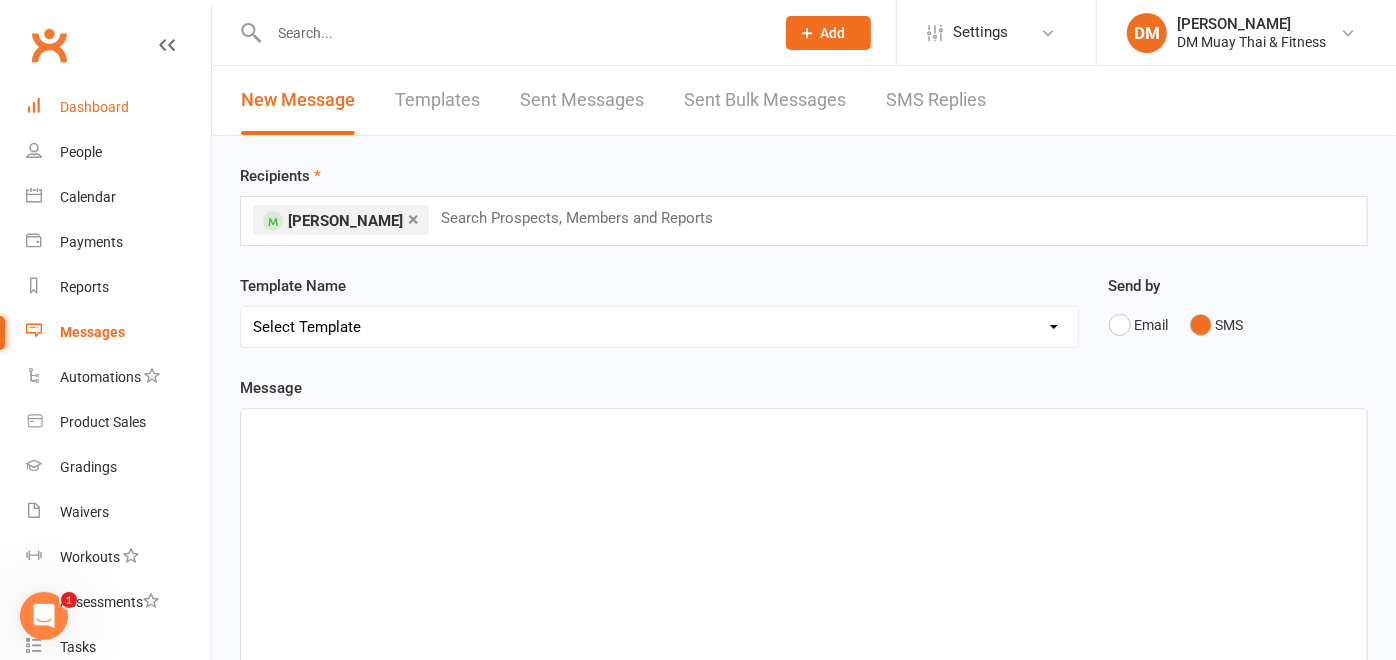 click on "Dashboard" at bounding box center [118, 107] 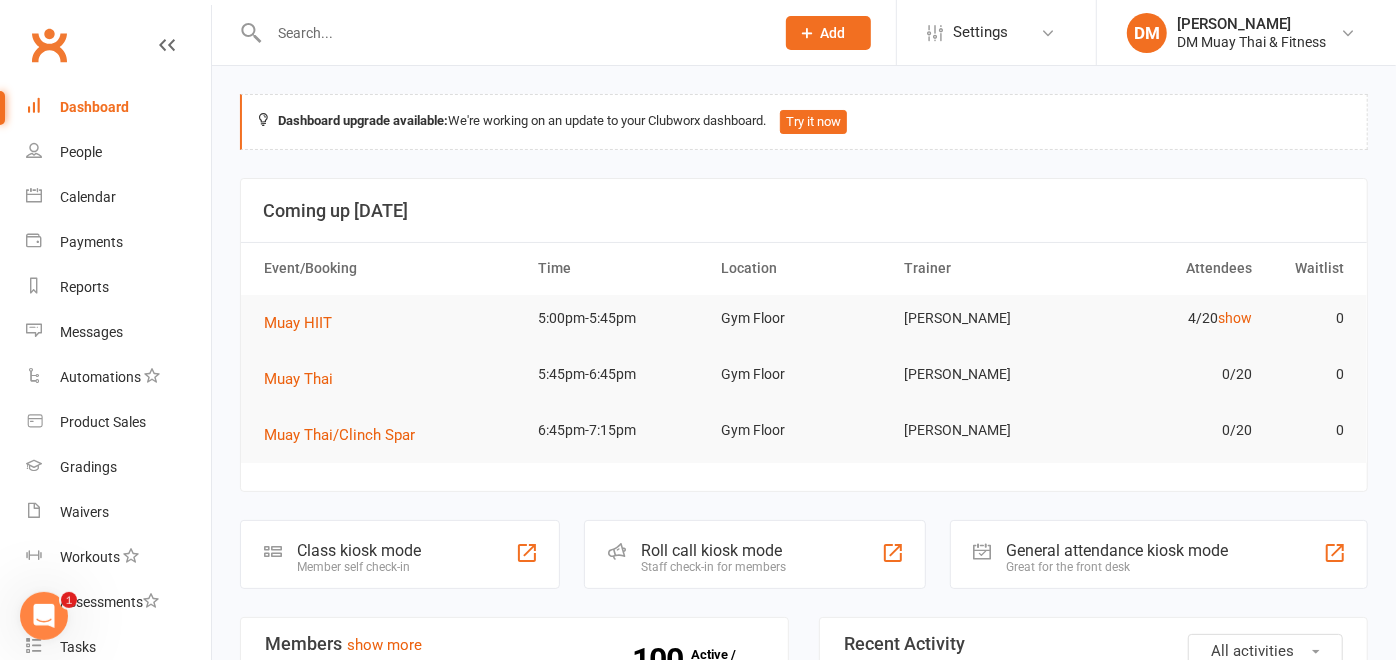 click at bounding box center (511, 33) 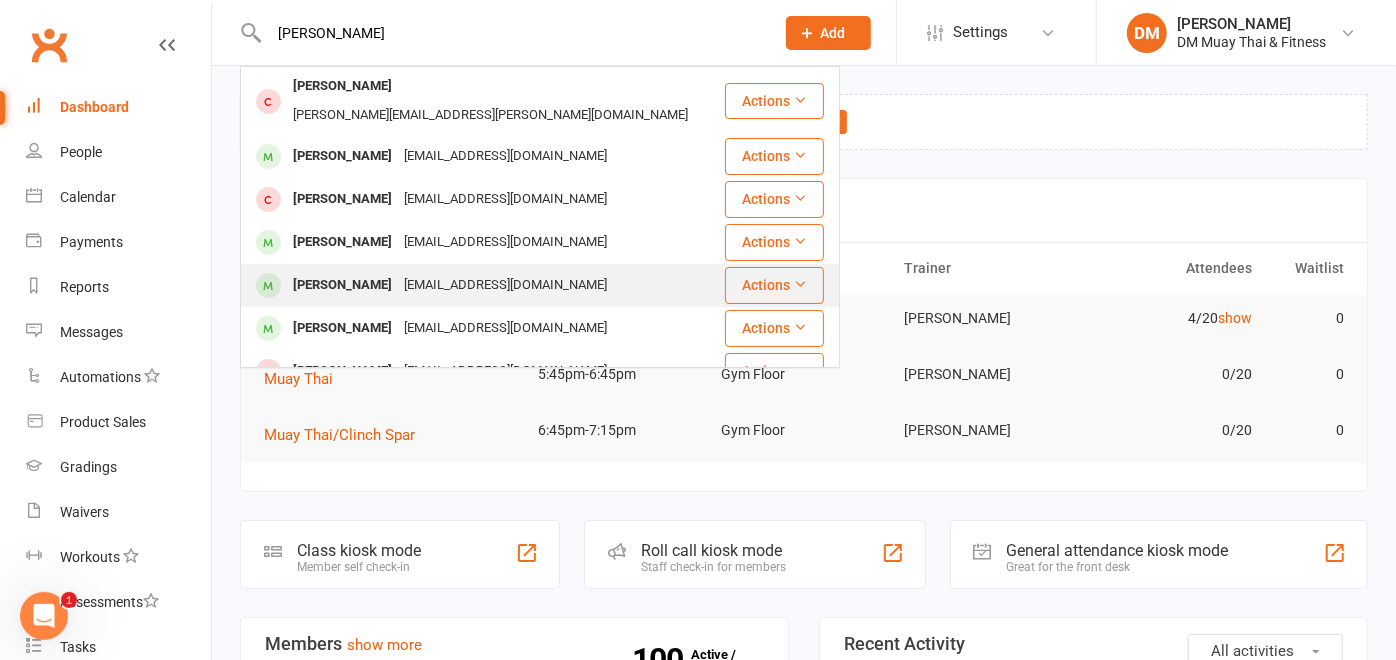 type on "jake" 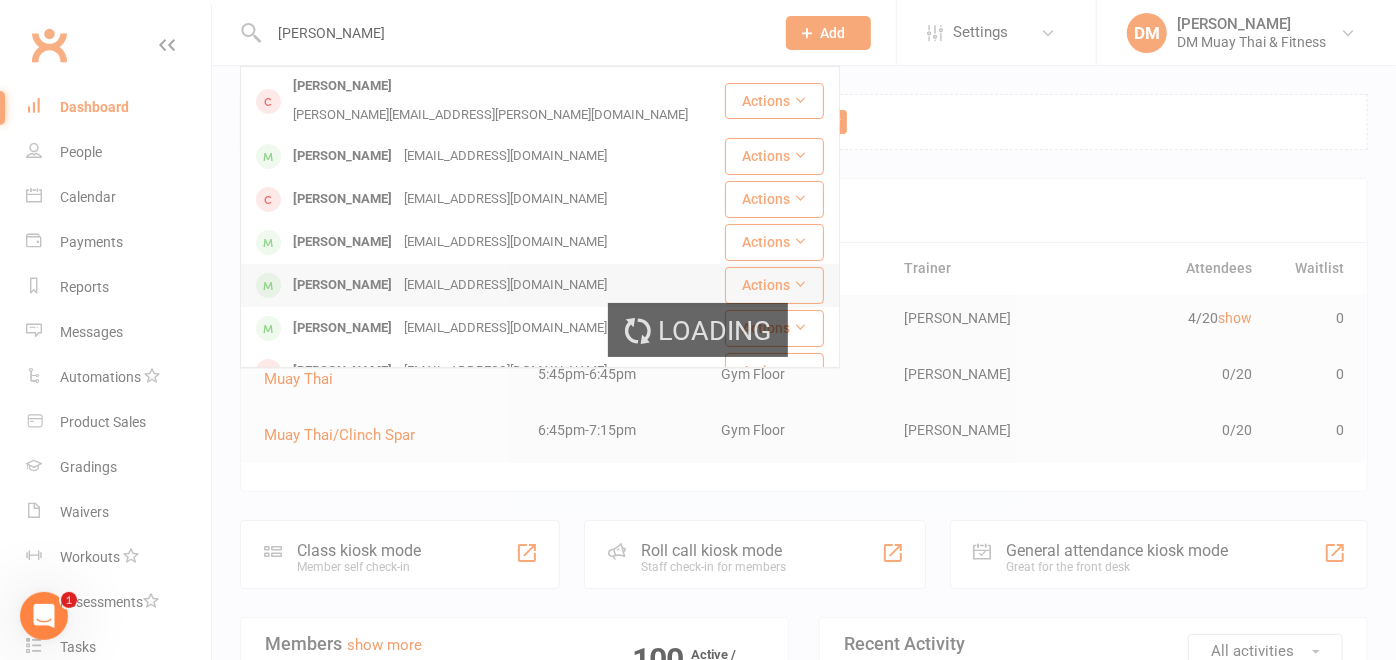 type 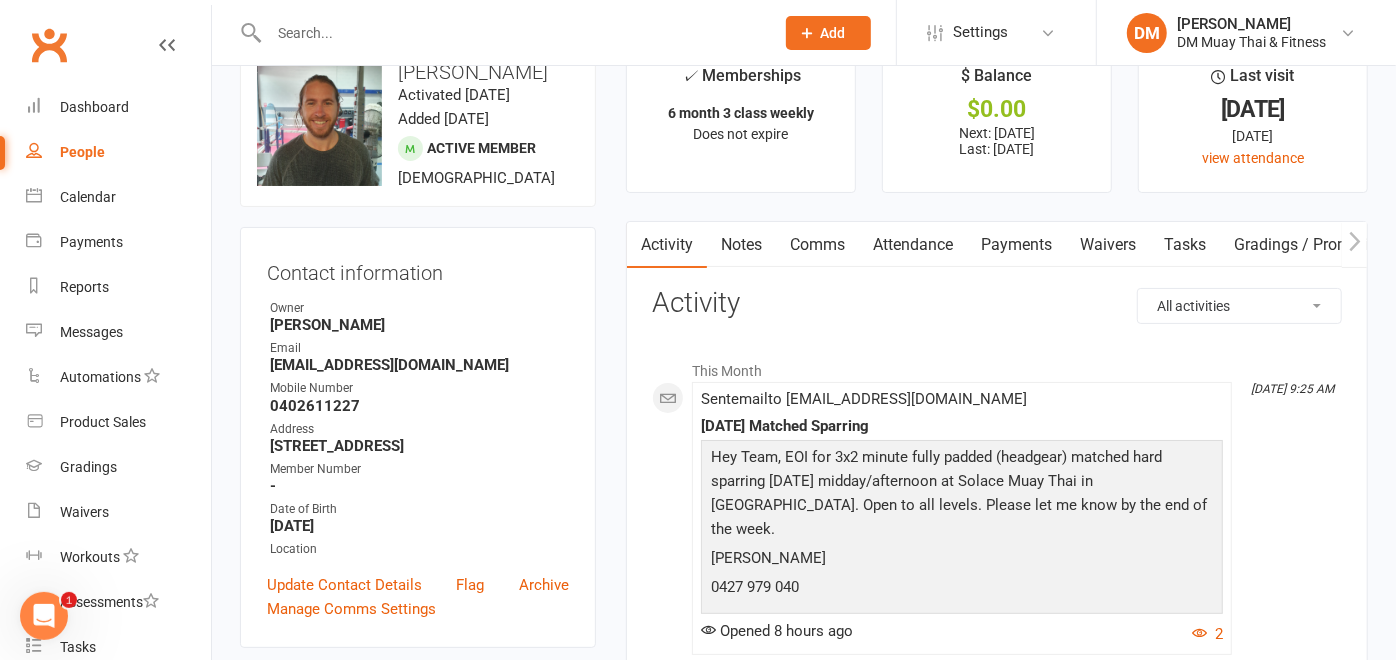 scroll, scrollTop: 0, scrollLeft: 0, axis: both 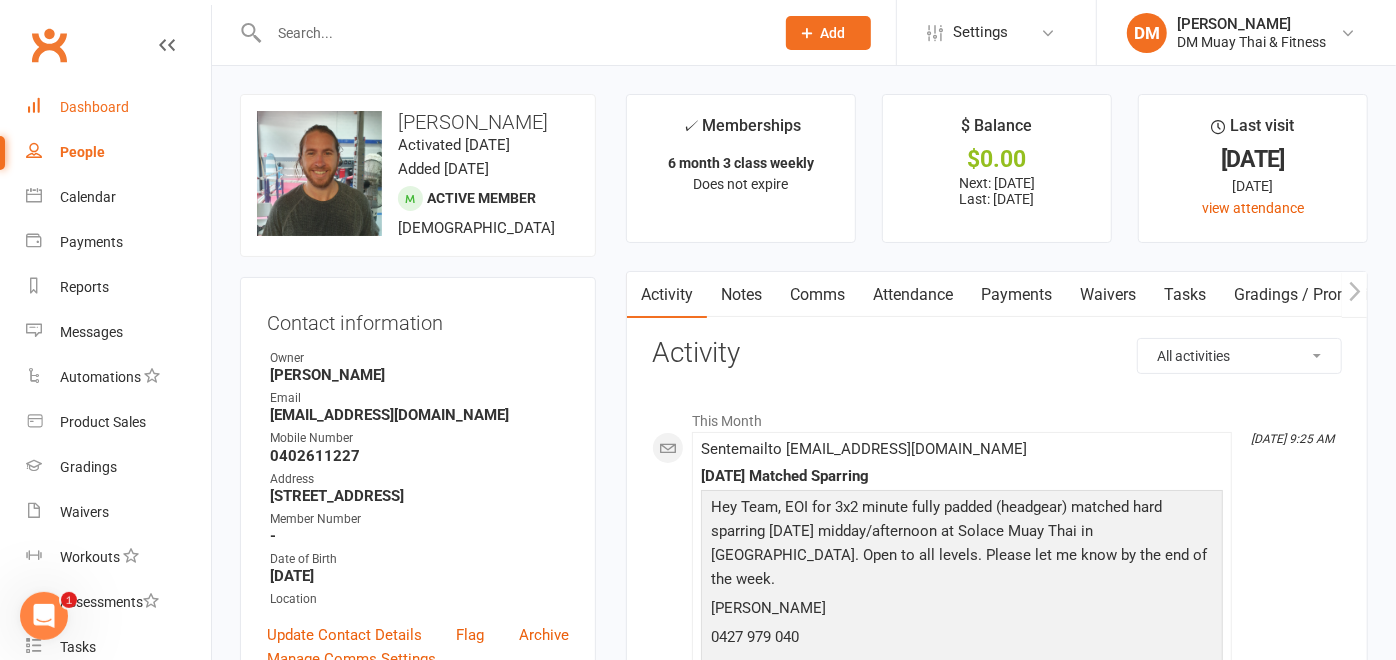 click on "Dashboard" at bounding box center (94, 107) 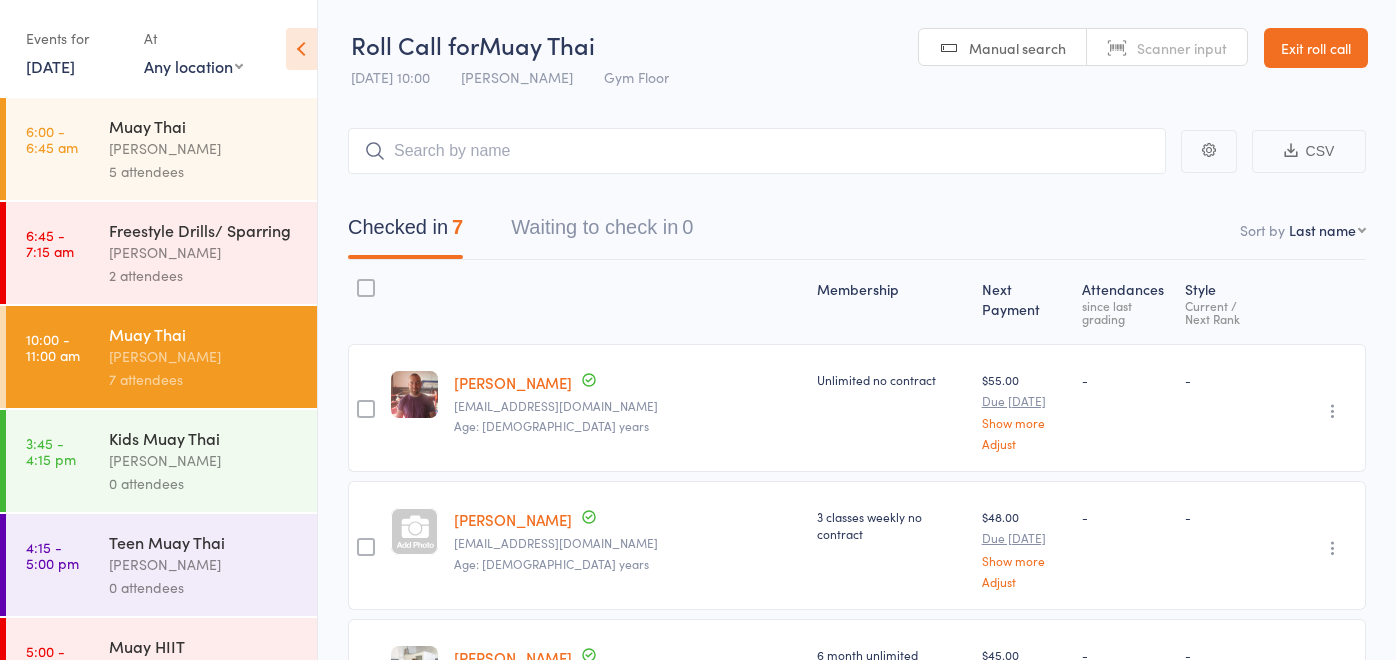 scroll, scrollTop: 0, scrollLeft: 0, axis: both 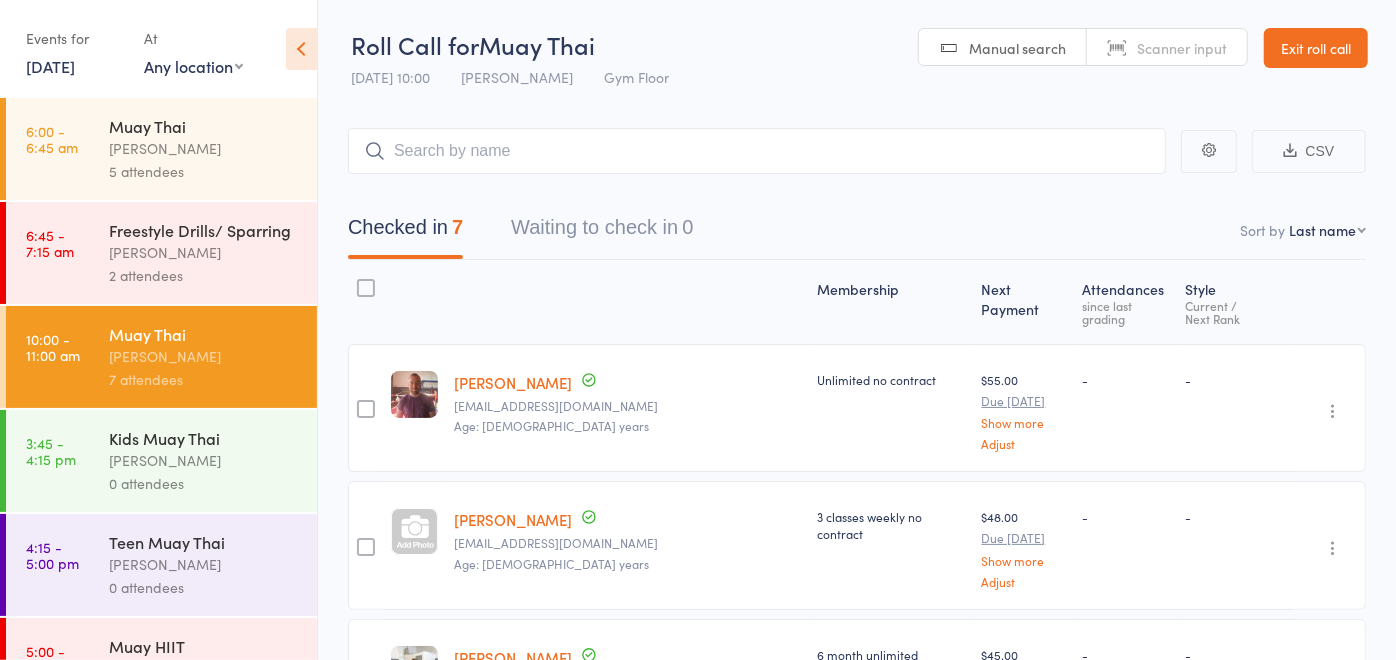 click on "0 attendees" at bounding box center (204, 483) 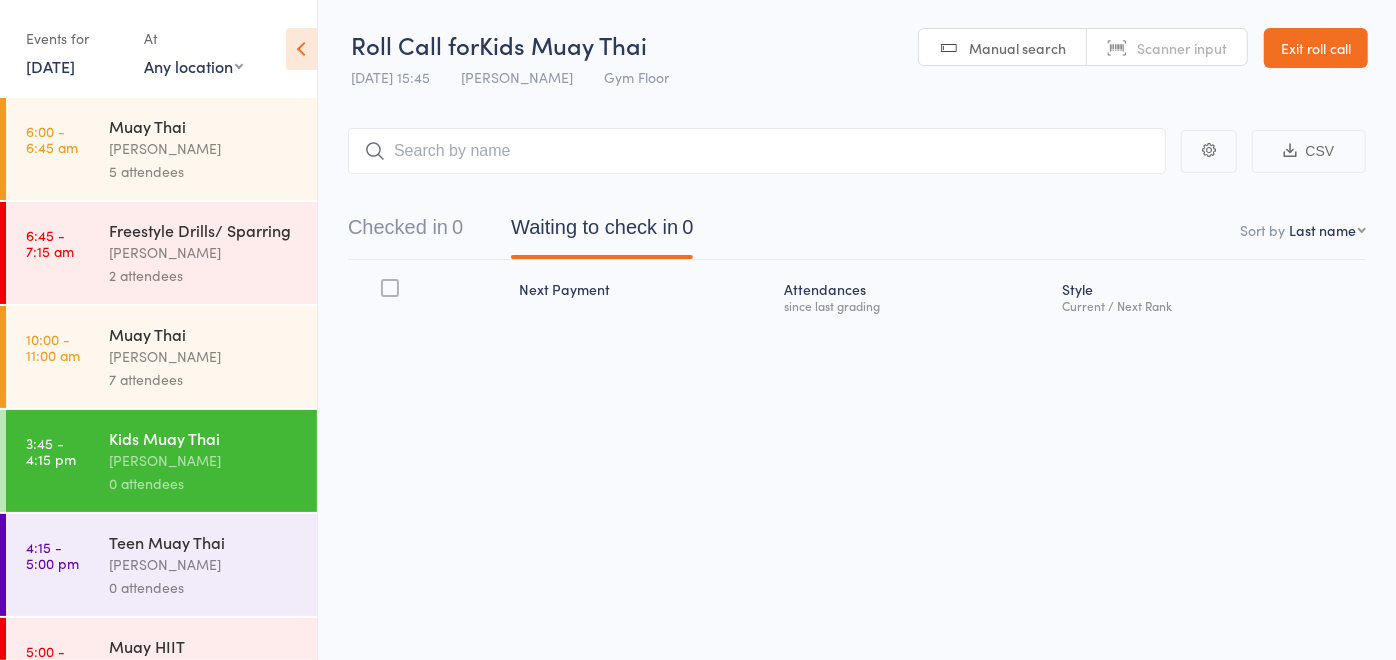 click on "[PERSON_NAME]" at bounding box center (204, 564) 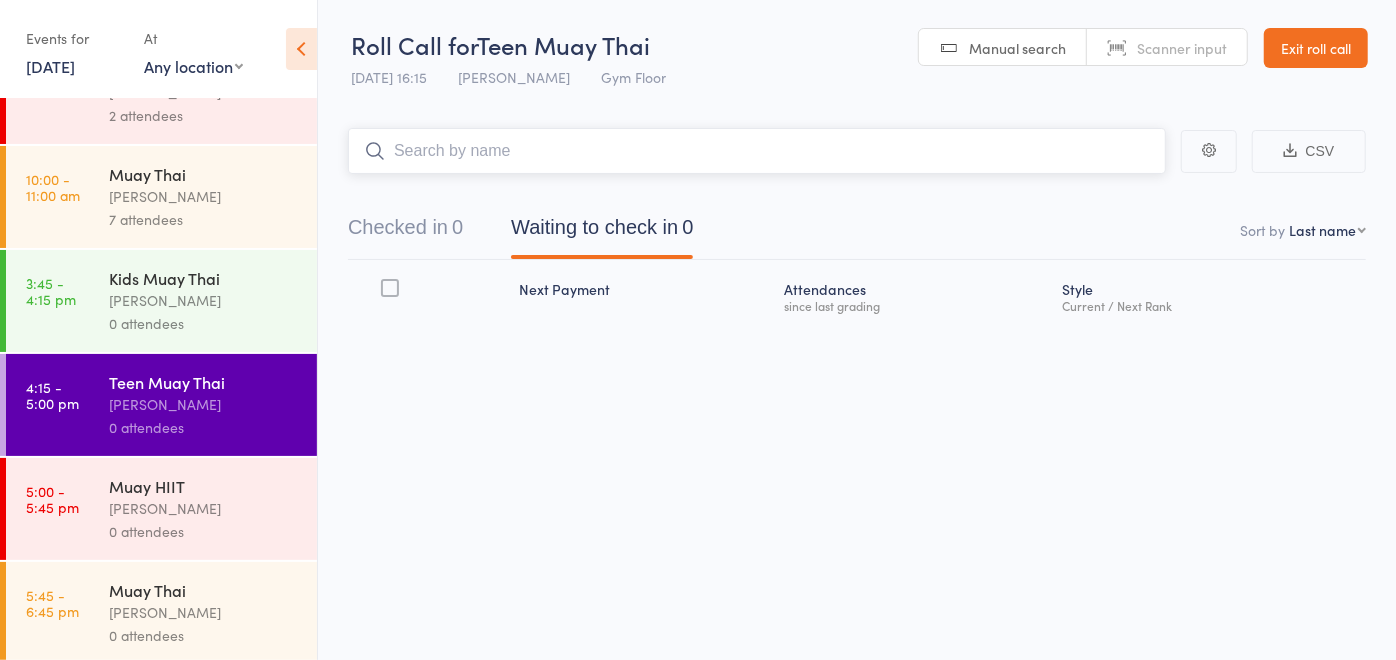 scroll, scrollTop: 300, scrollLeft: 0, axis: vertical 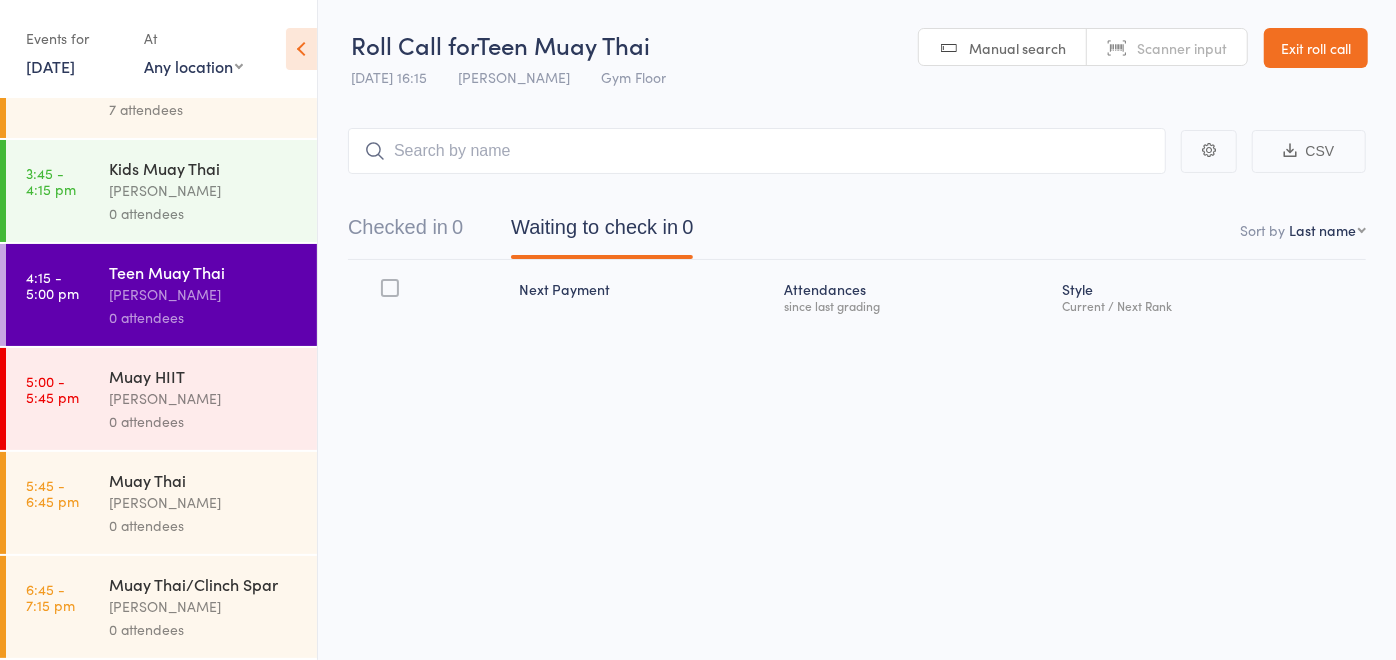 click on "[PERSON_NAME]" at bounding box center (204, 398) 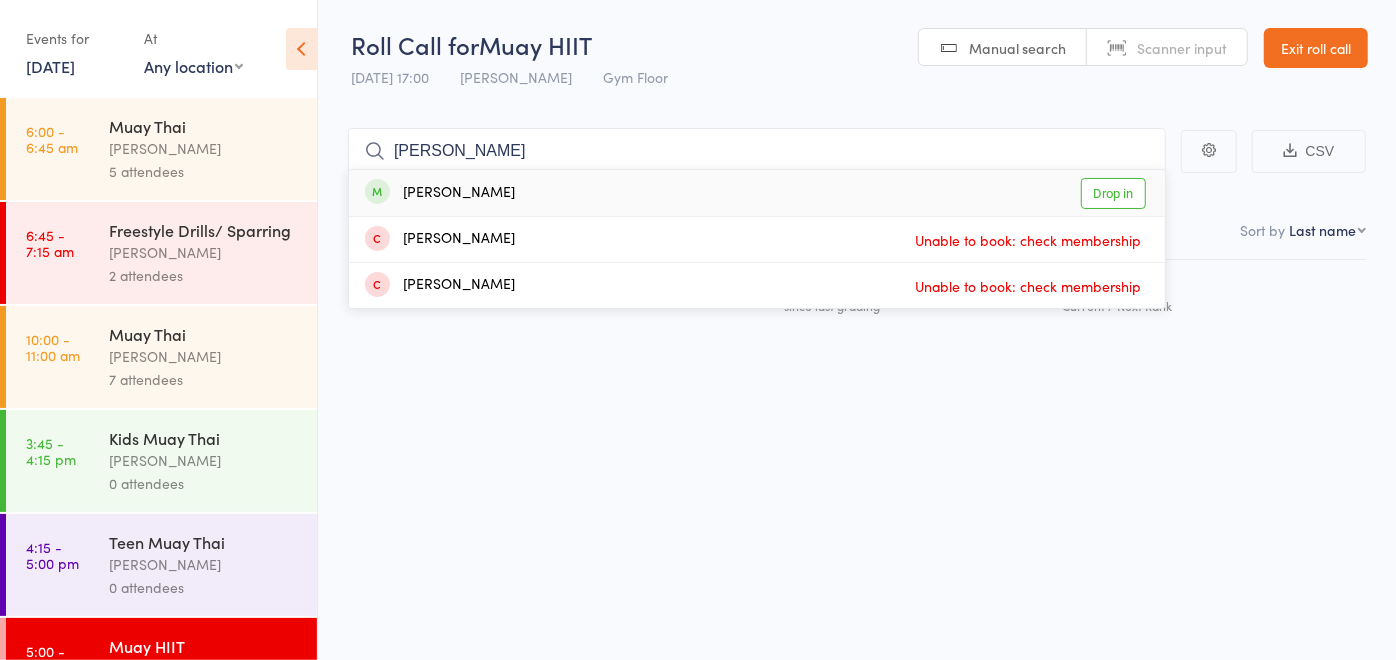 type on "liam" 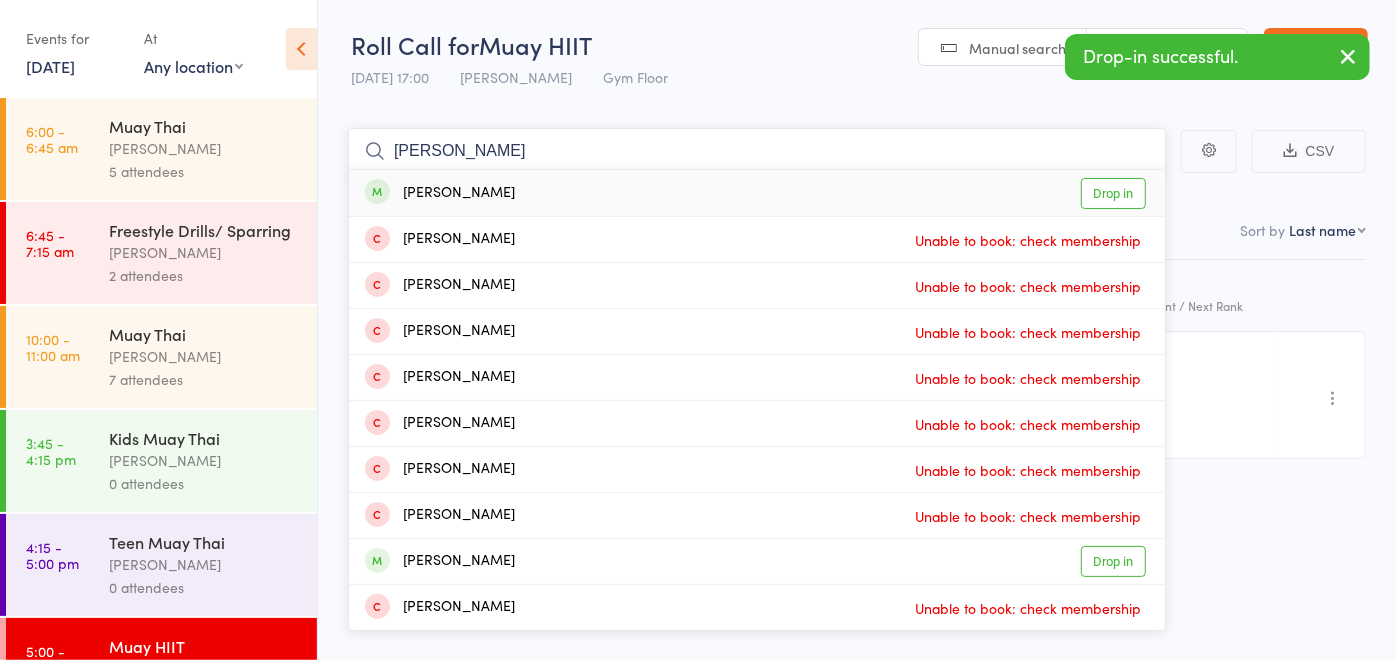 type on "danny" 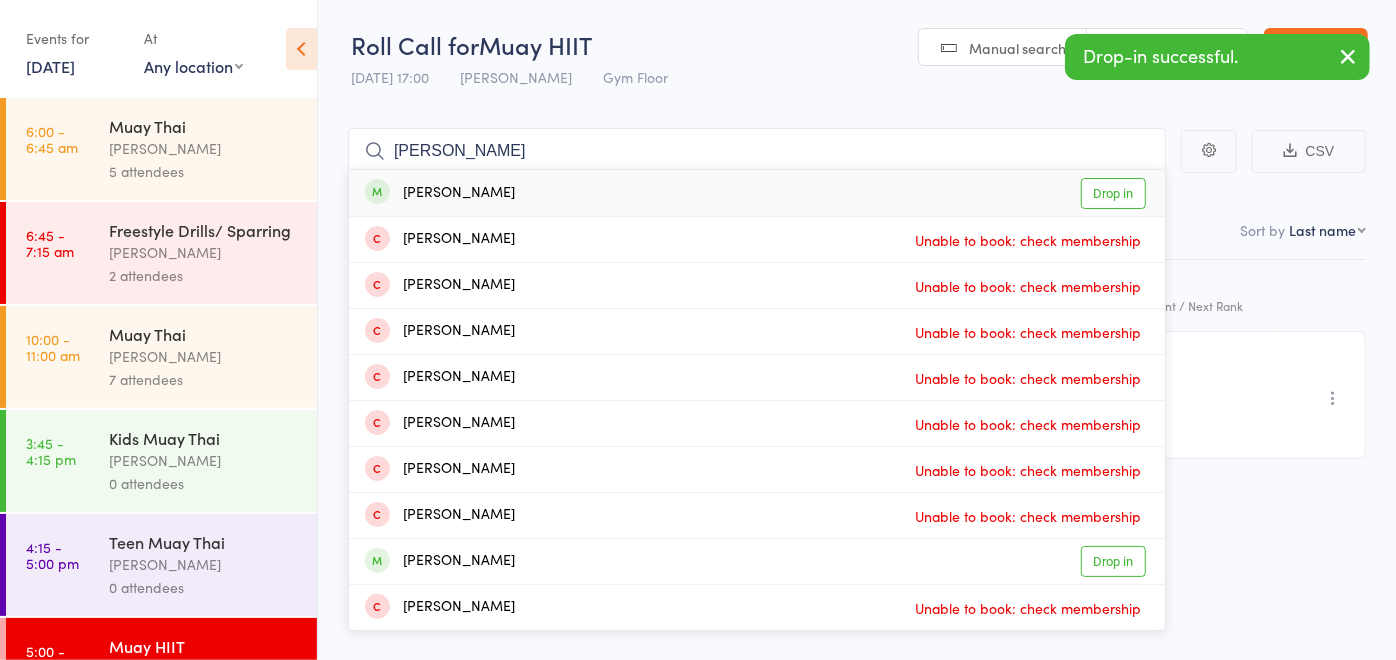 click on "Danny West Drop in" at bounding box center (757, 193) 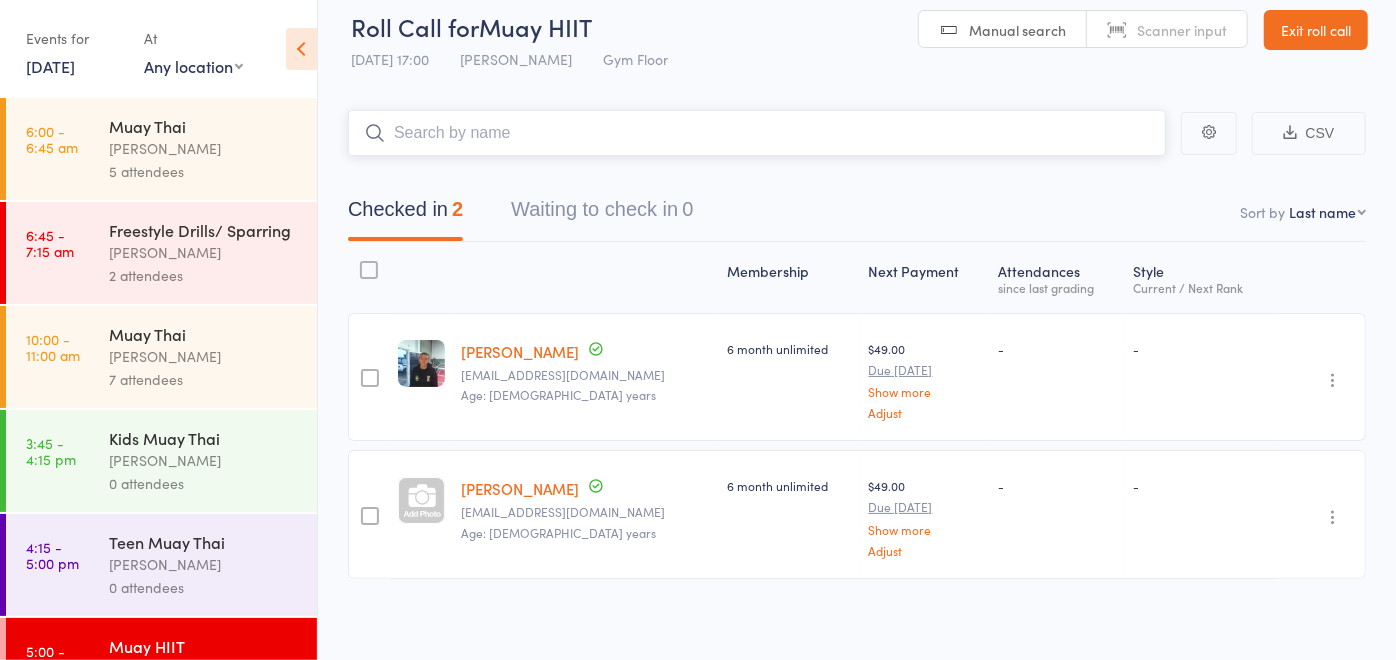 scroll, scrollTop: 22, scrollLeft: 0, axis: vertical 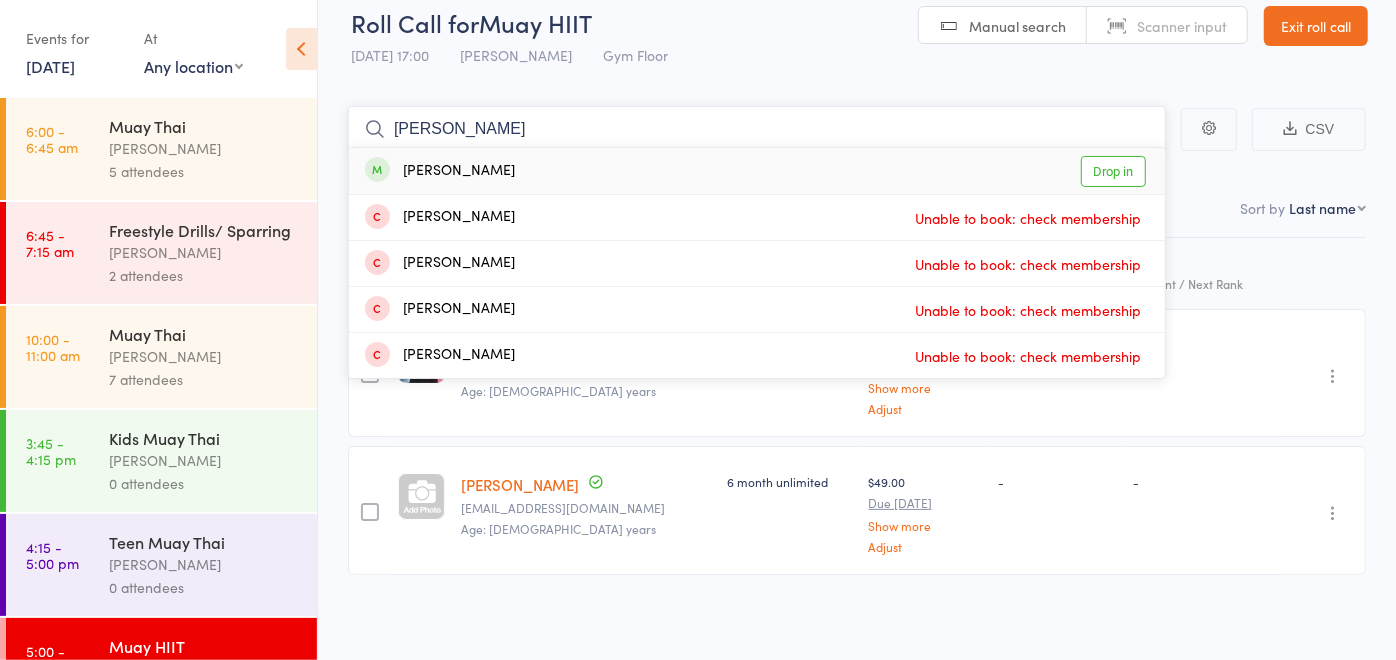 type on "simone" 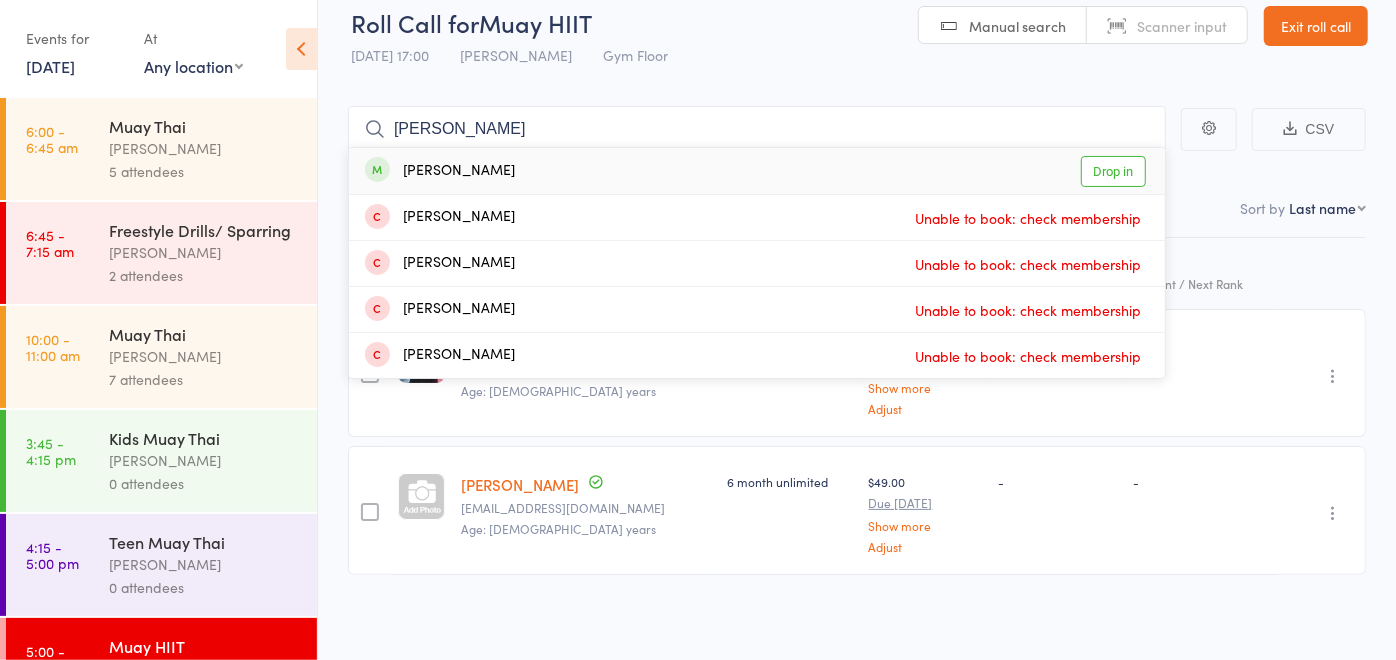 click on "Simone Dench Drop in" at bounding box center (757, 171) 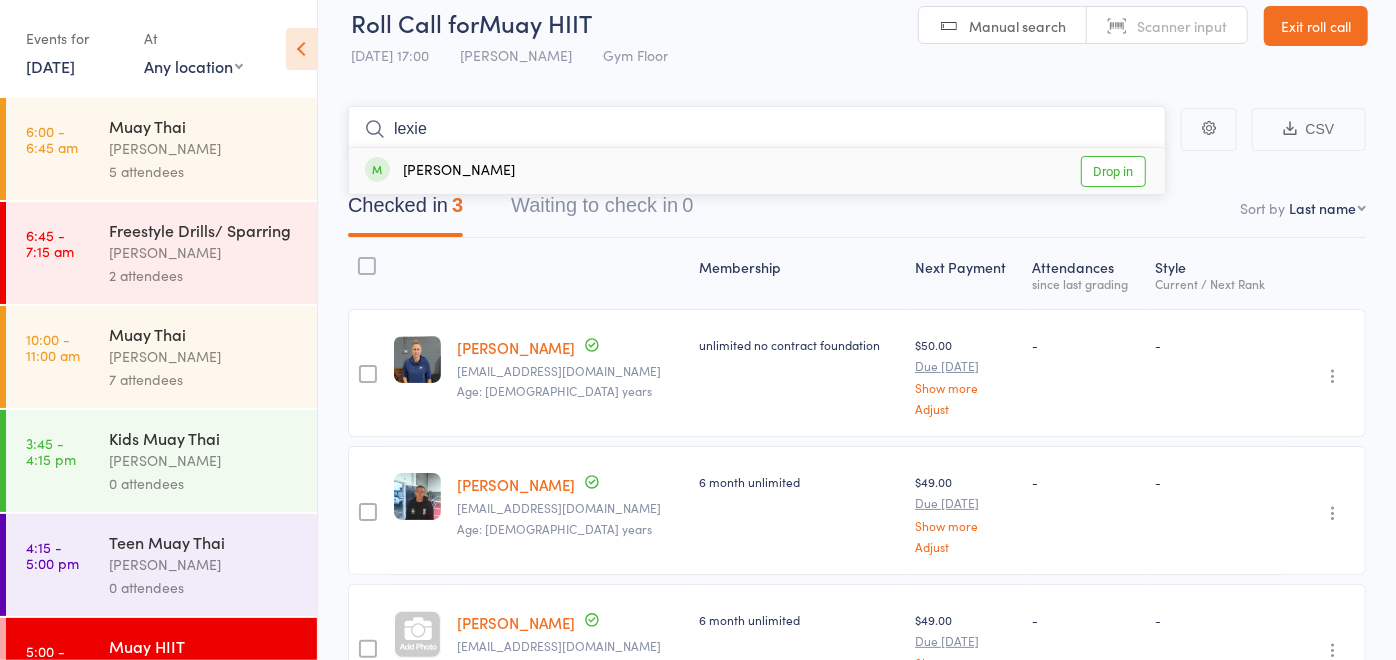 type on "lexie" 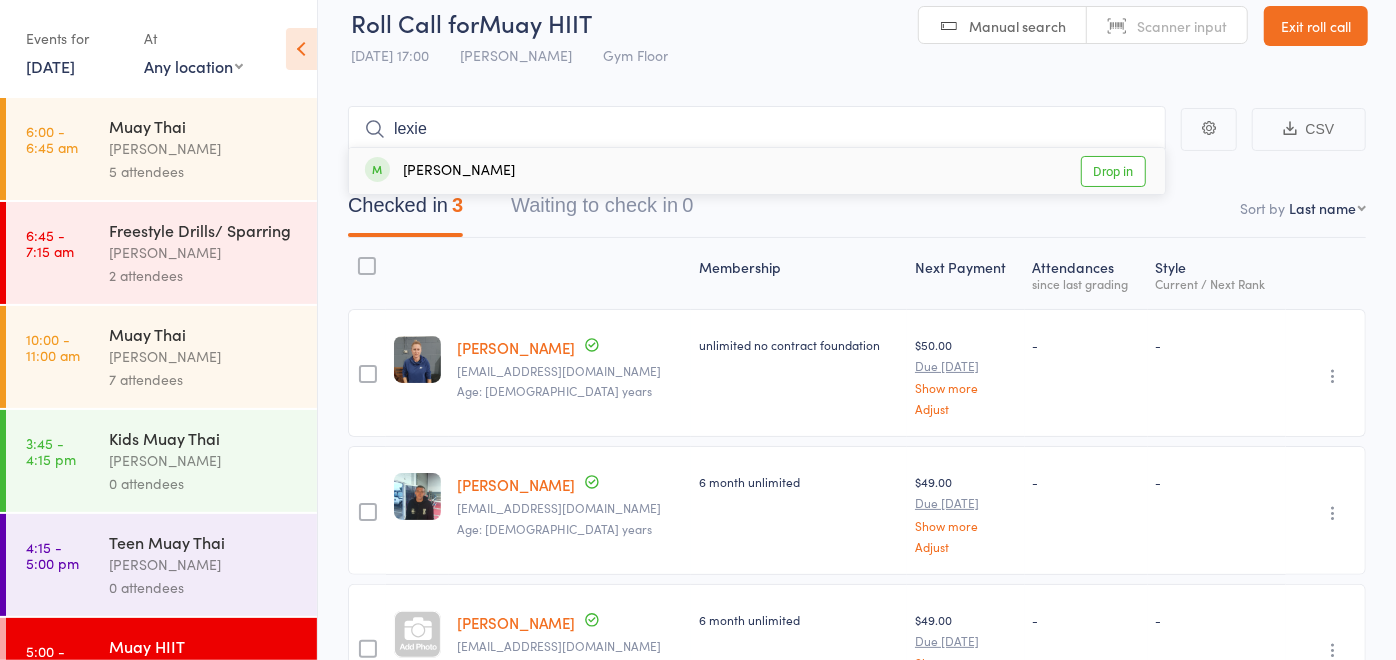 click on "[PERSON_NAME]" at bounding box center [440, 171] 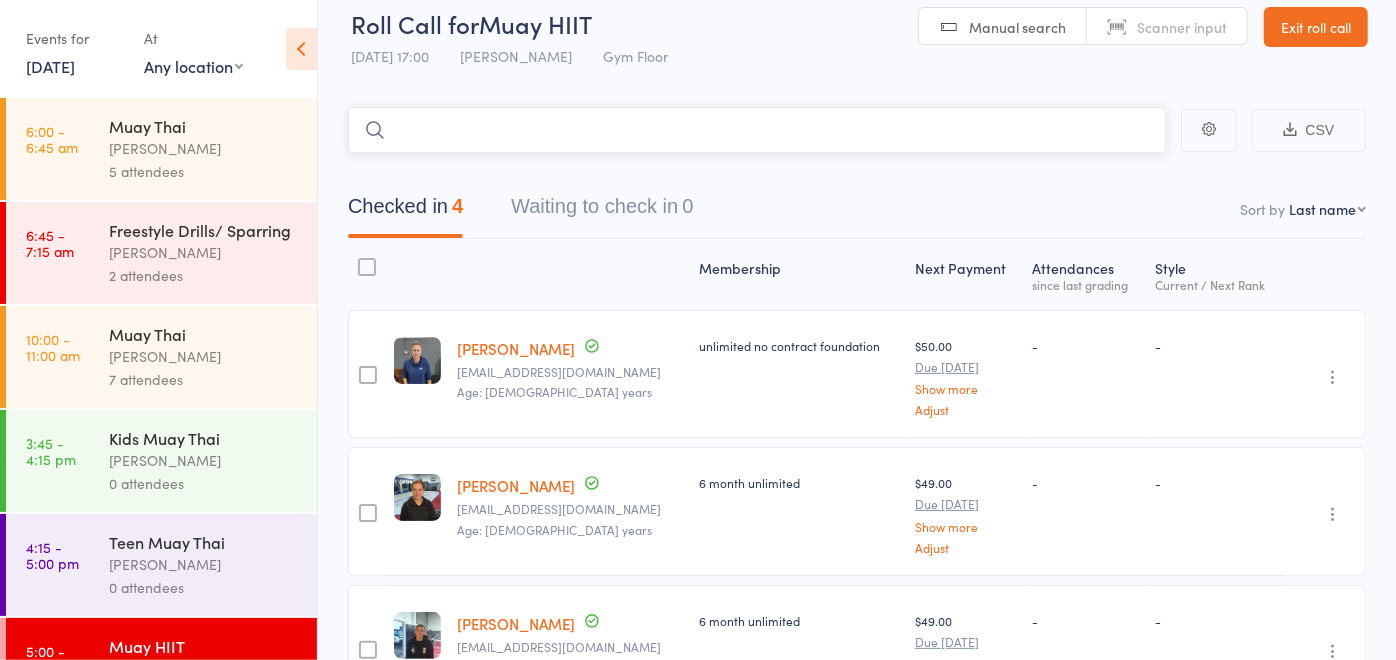 scroll, scrollTop: 0, scrollLeft: 0, axis: both 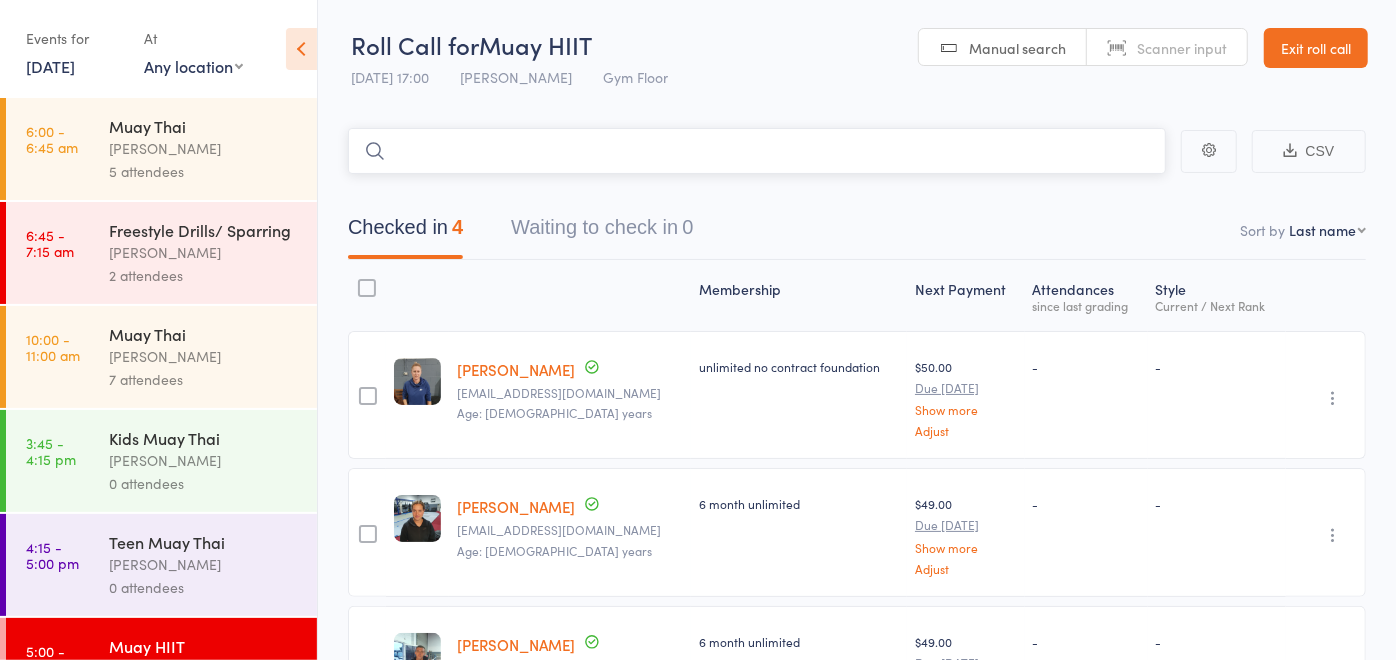 type 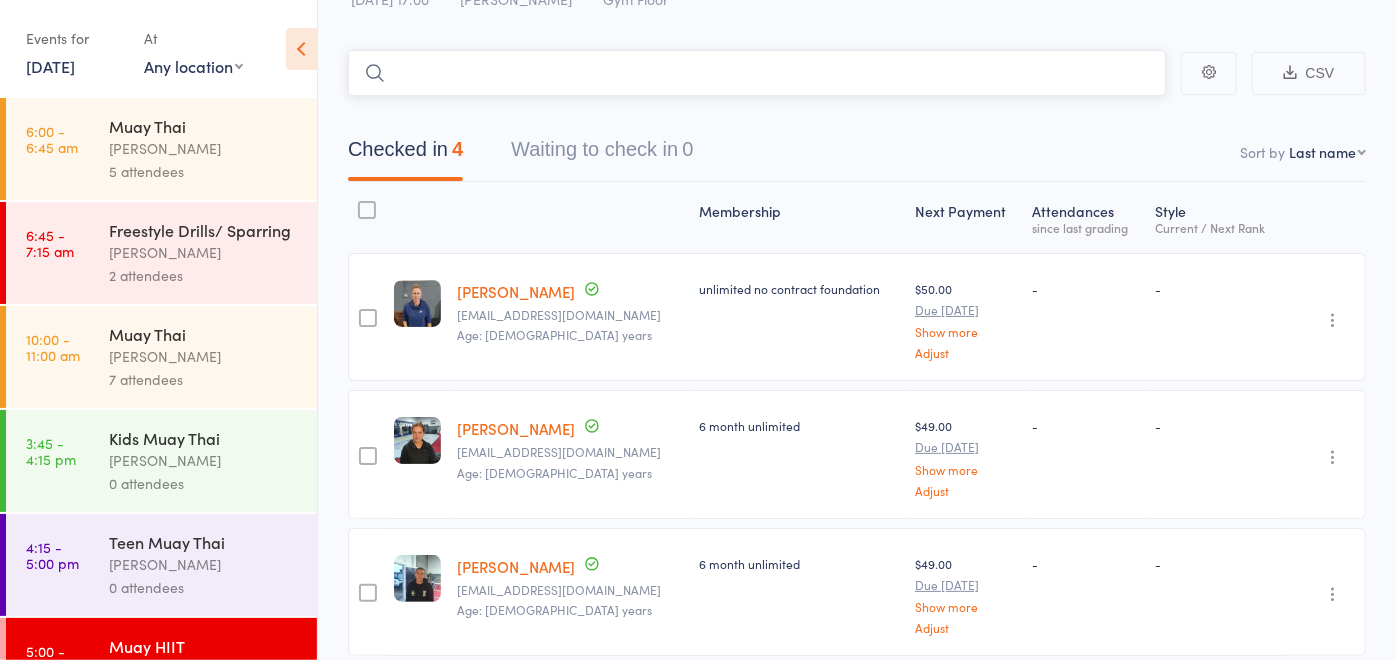 scroll, scrollTop: 111, scrollLeft: 0, axis: vertical 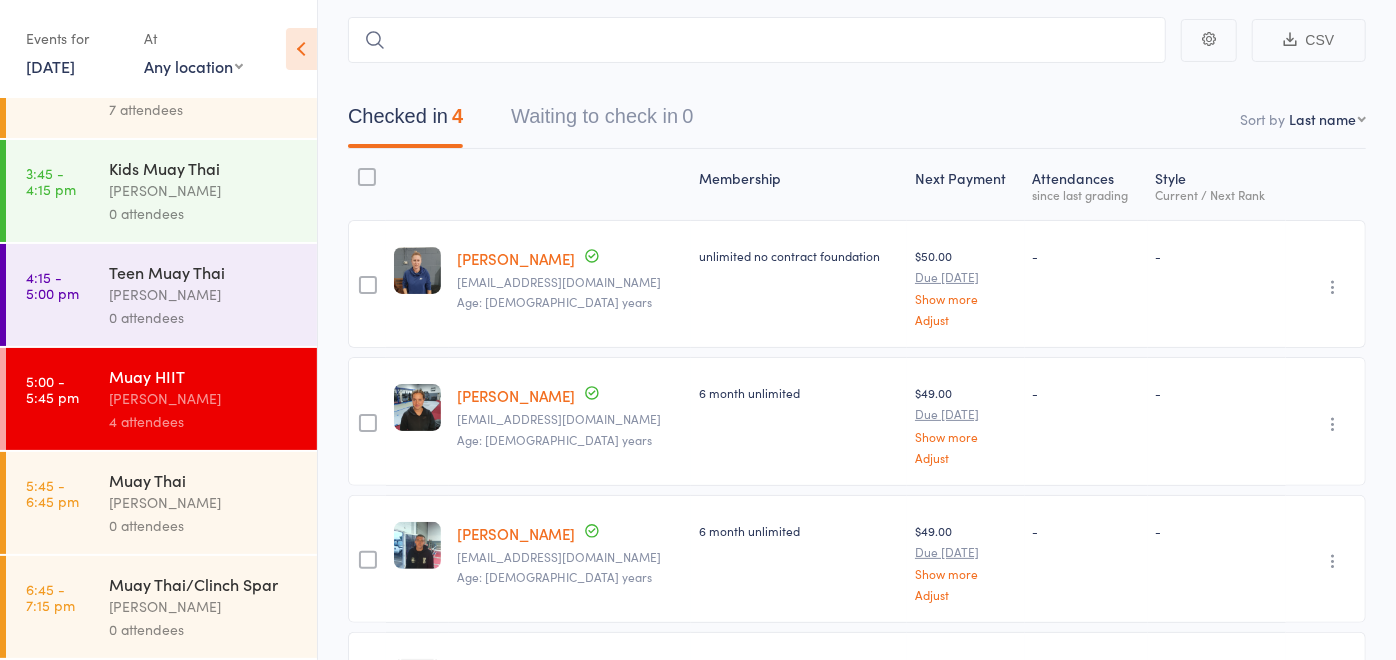 click on "Muay Thai" at bounding box center (204, 480) 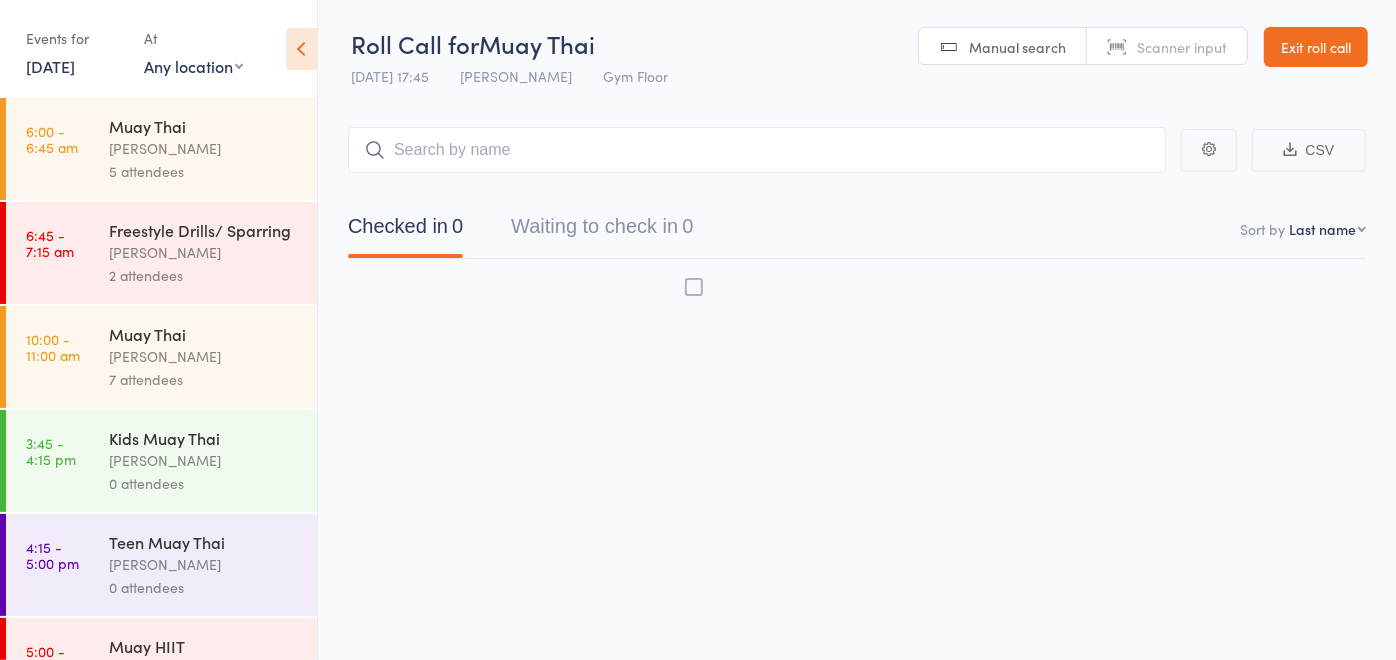 scroll, scrollTop: 0, scrollLeft: 0, axis: both 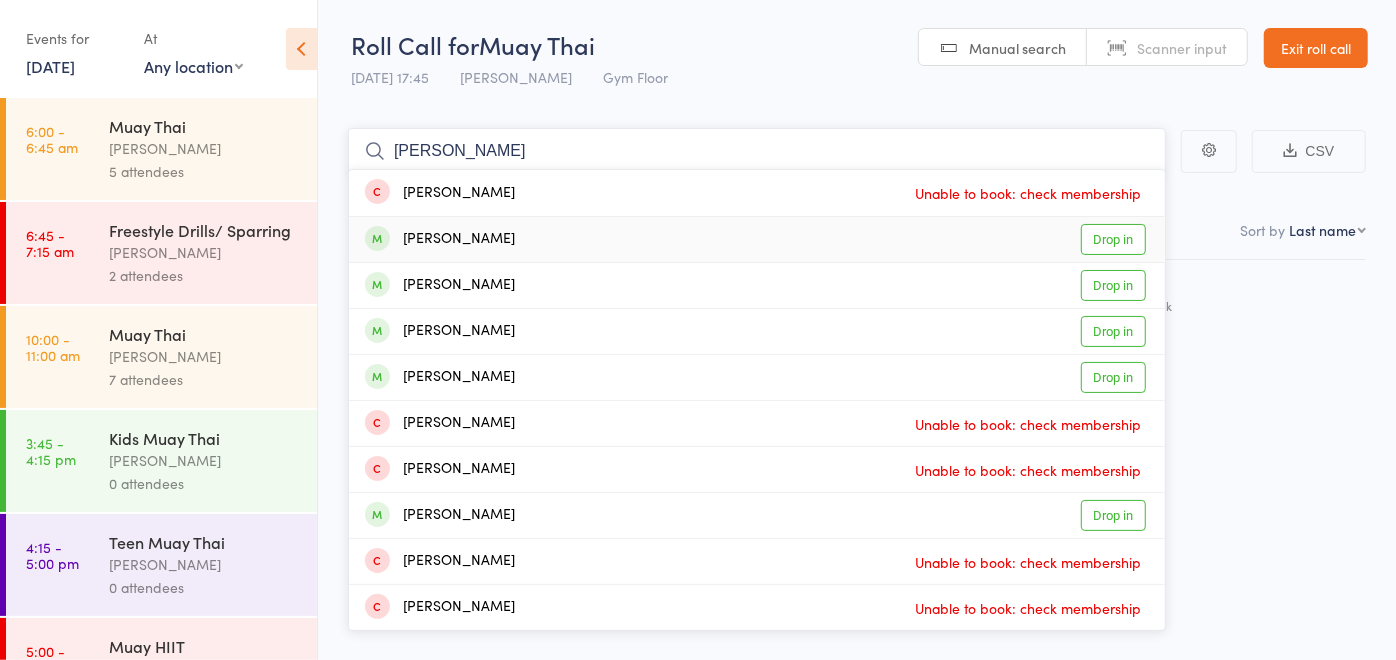 type on "jake" 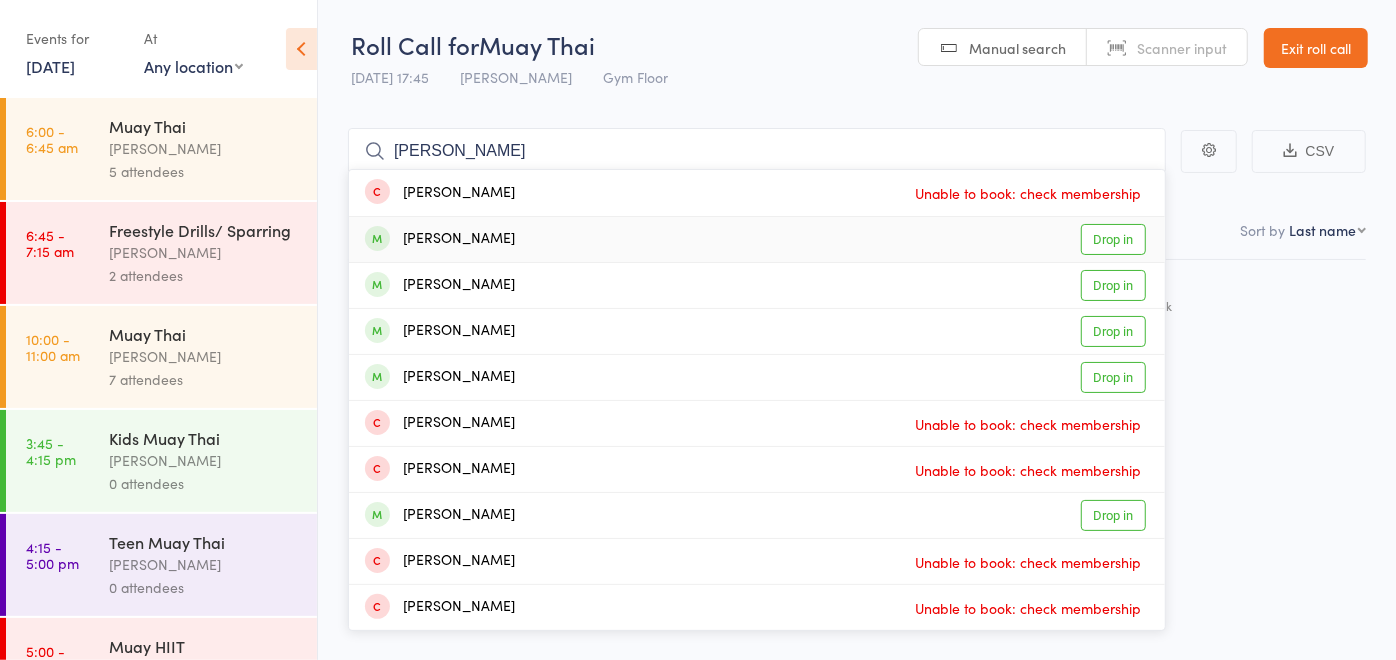 click on "Jake Oldham Drop in" at bounding box center [757, 239] 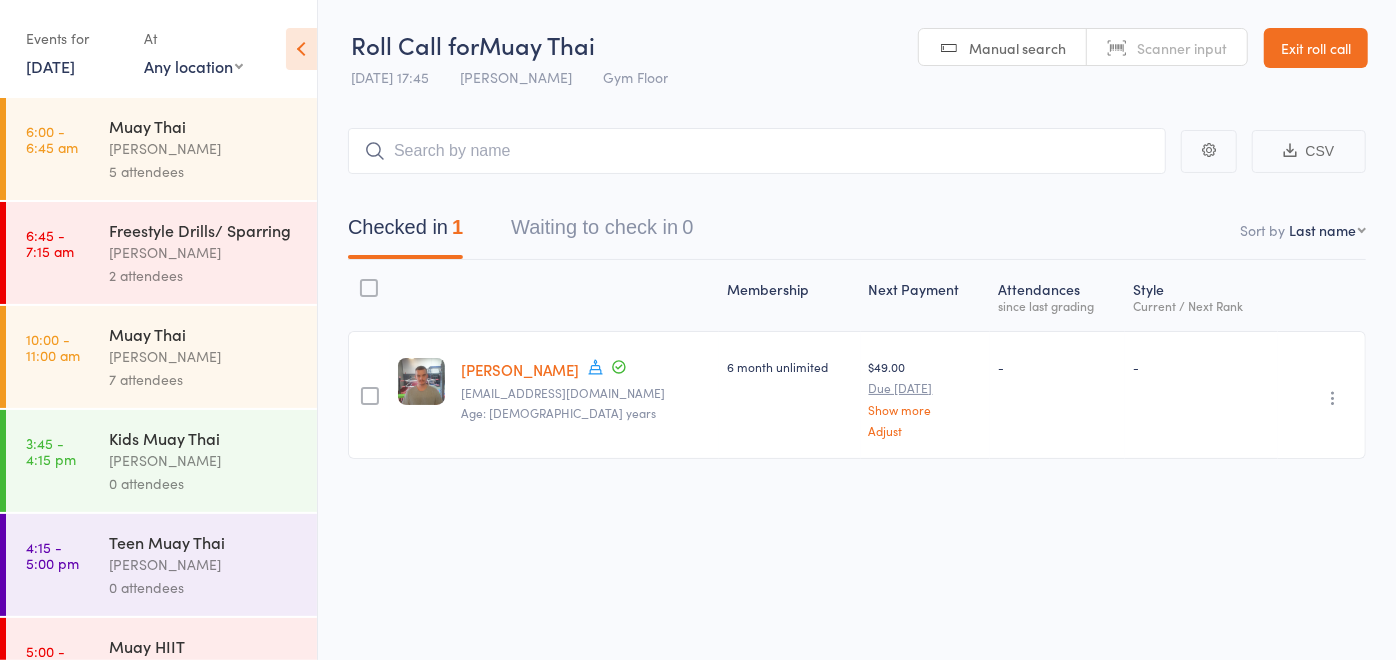 click on "-" at bounding box center (1201, 395) 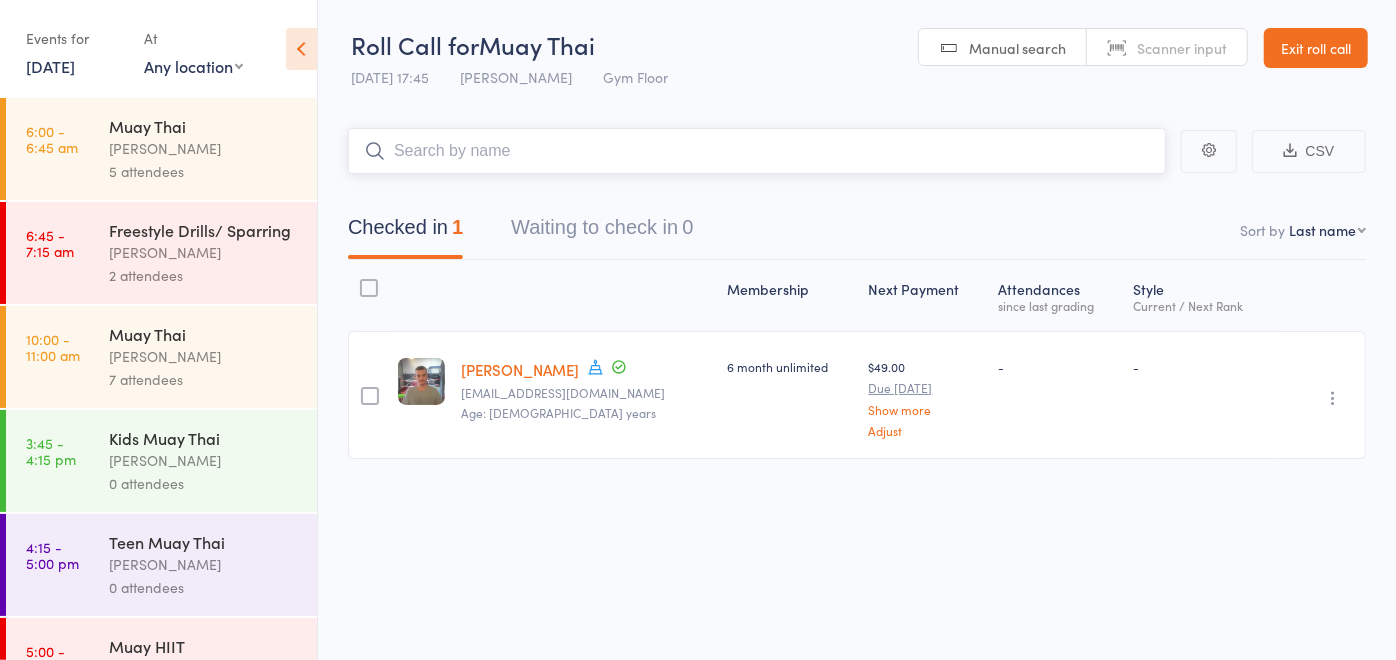 click at bounding box center (757, 151) 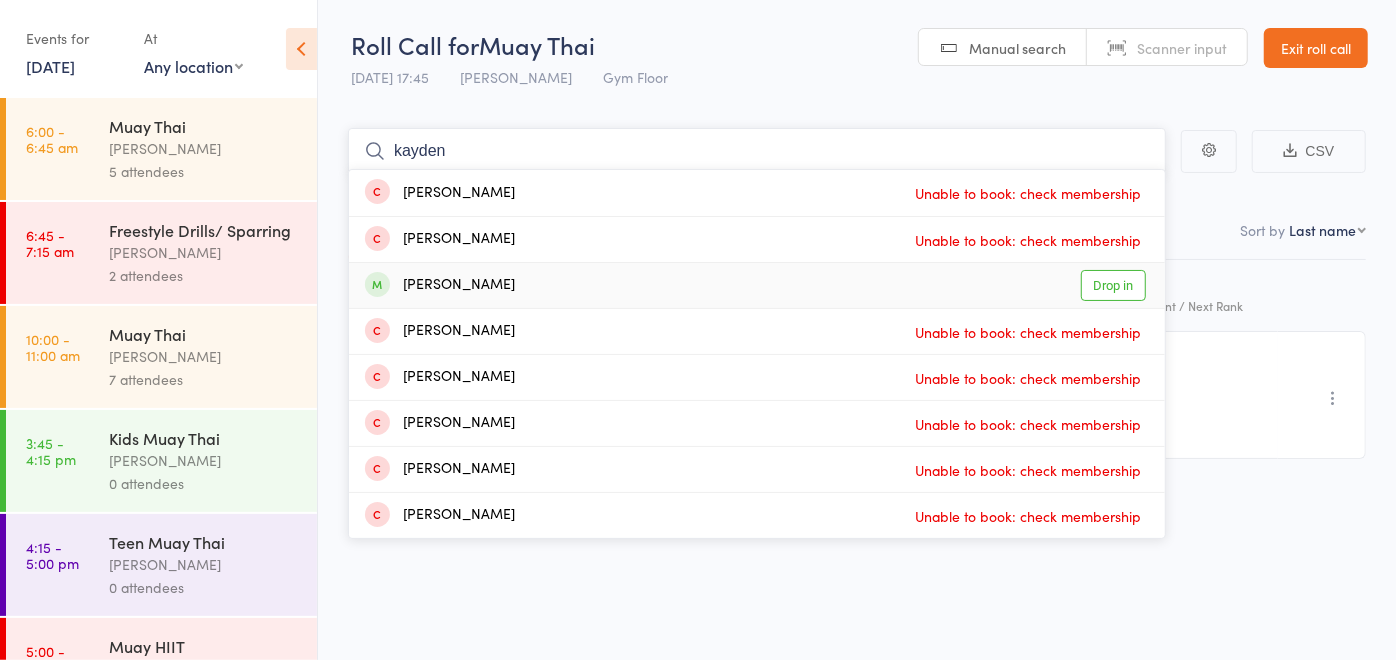 type on "kayden" 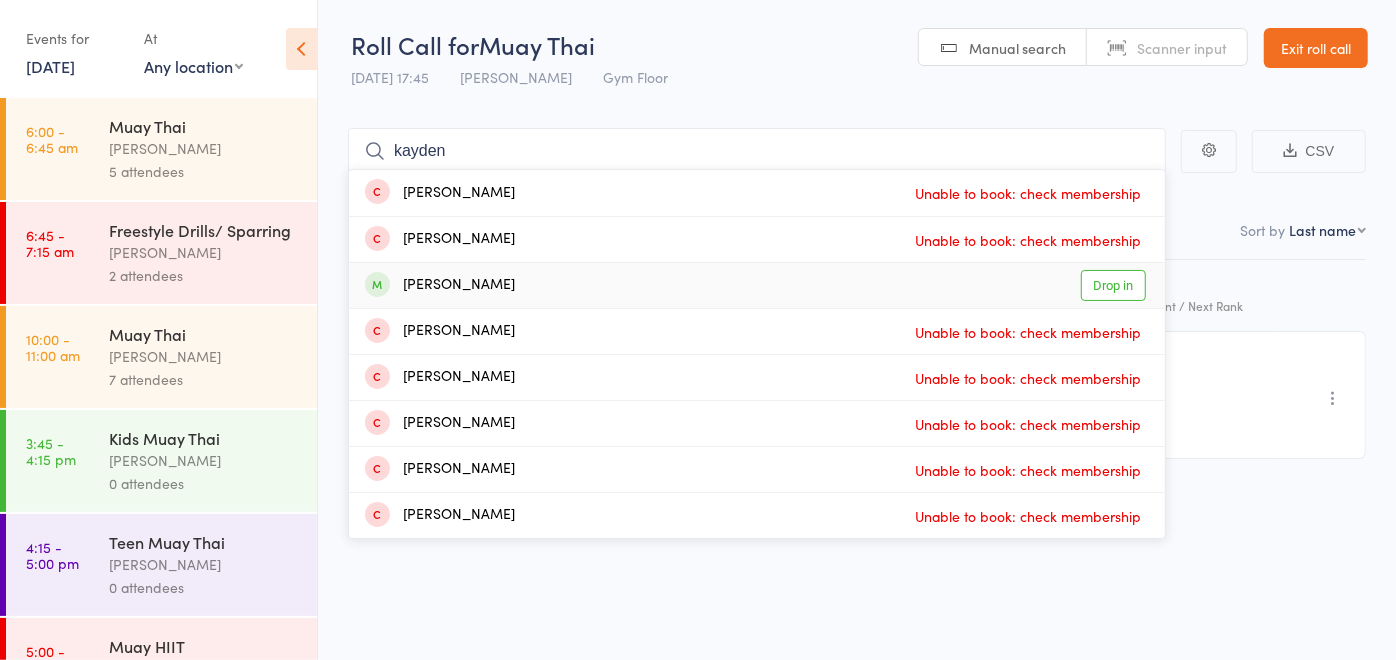 click on "Kaden Danyliuk Drop in" at bounding box center [757, 285] 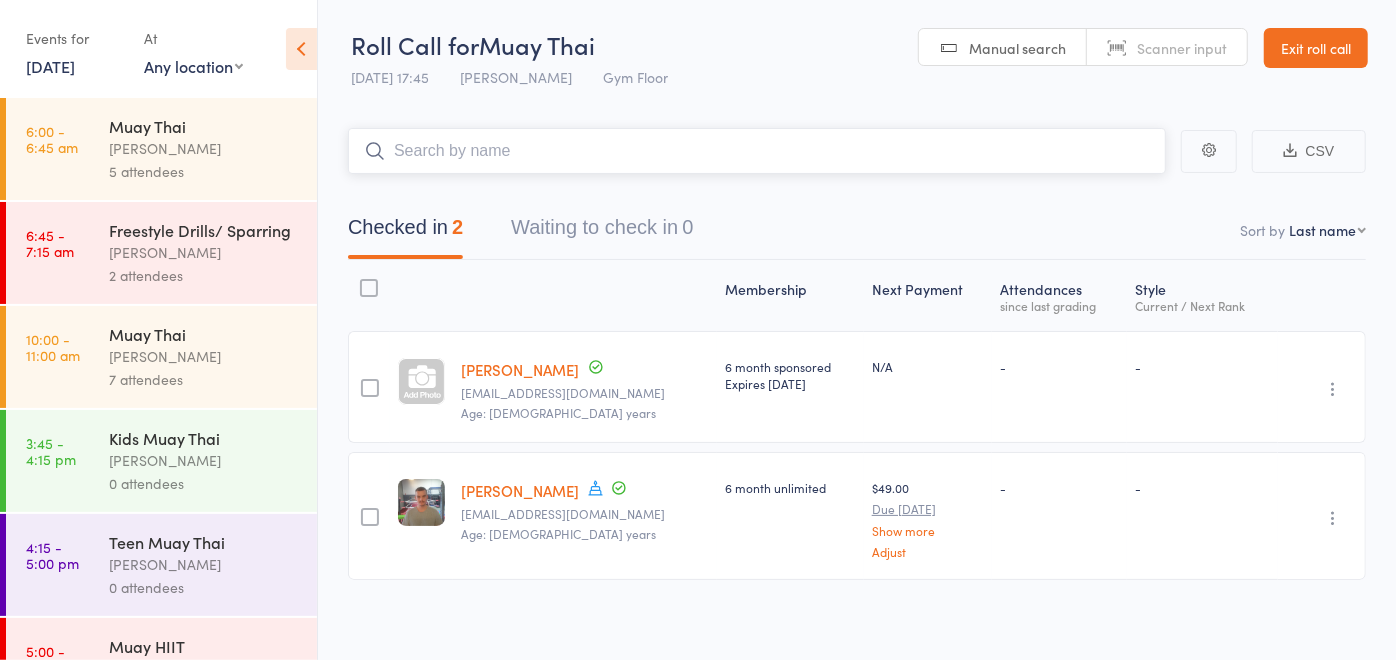 drag, startPoint x: 582, startPoint y: 145, endPoint x: 601, endPoint y: 117, distance: 33.83785 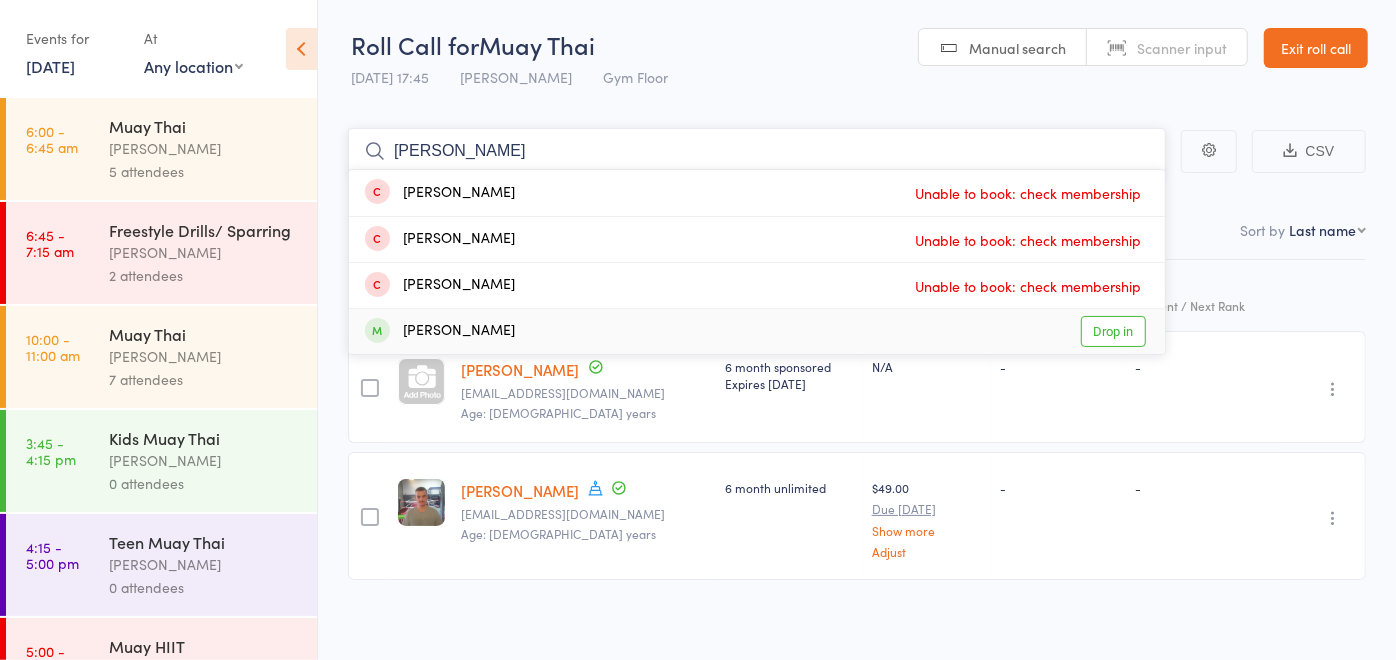 type on "david" 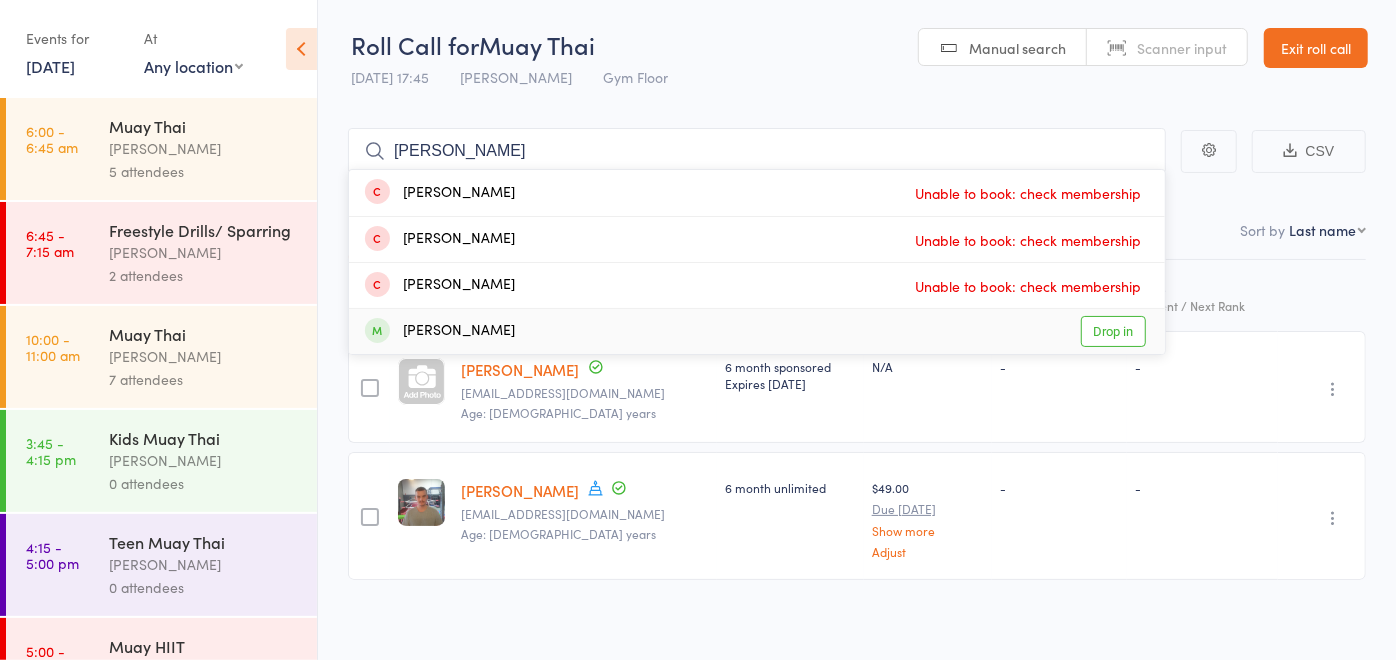 click on "David Berriman" at bounding box center [440, 331] 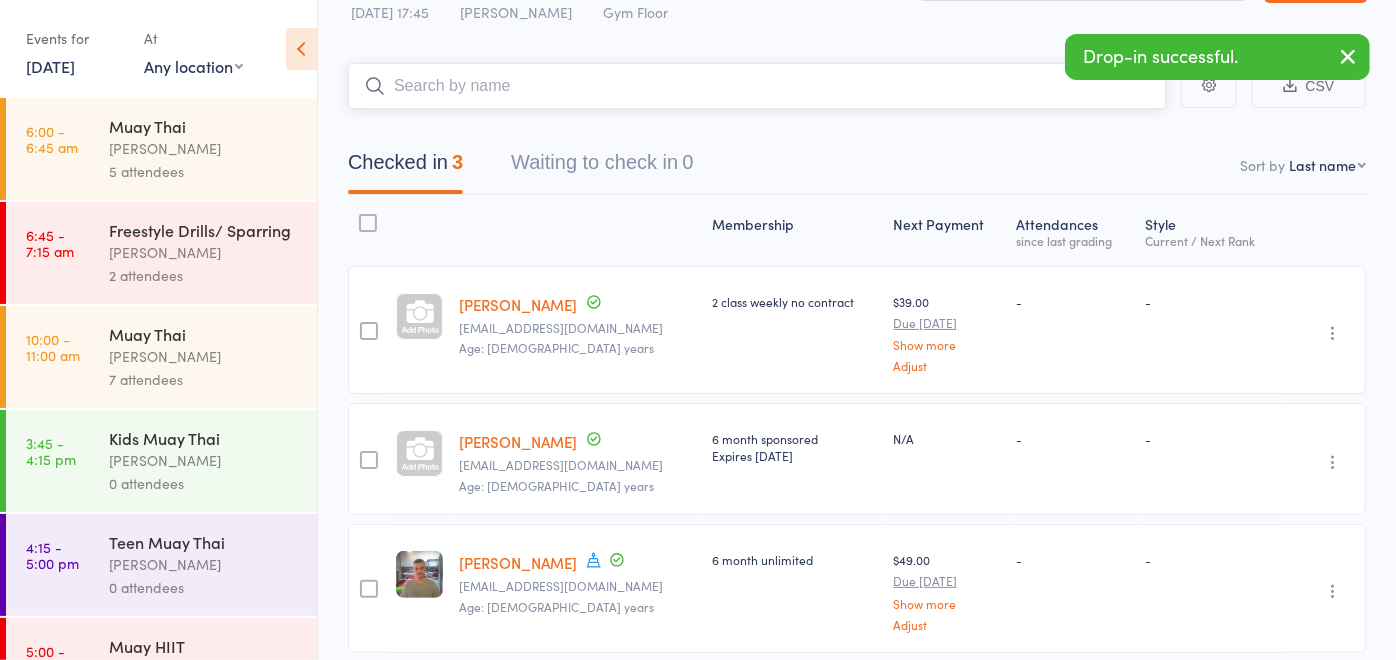 scroll, scrollTop: 0, scrollLeft: 0, axis: both 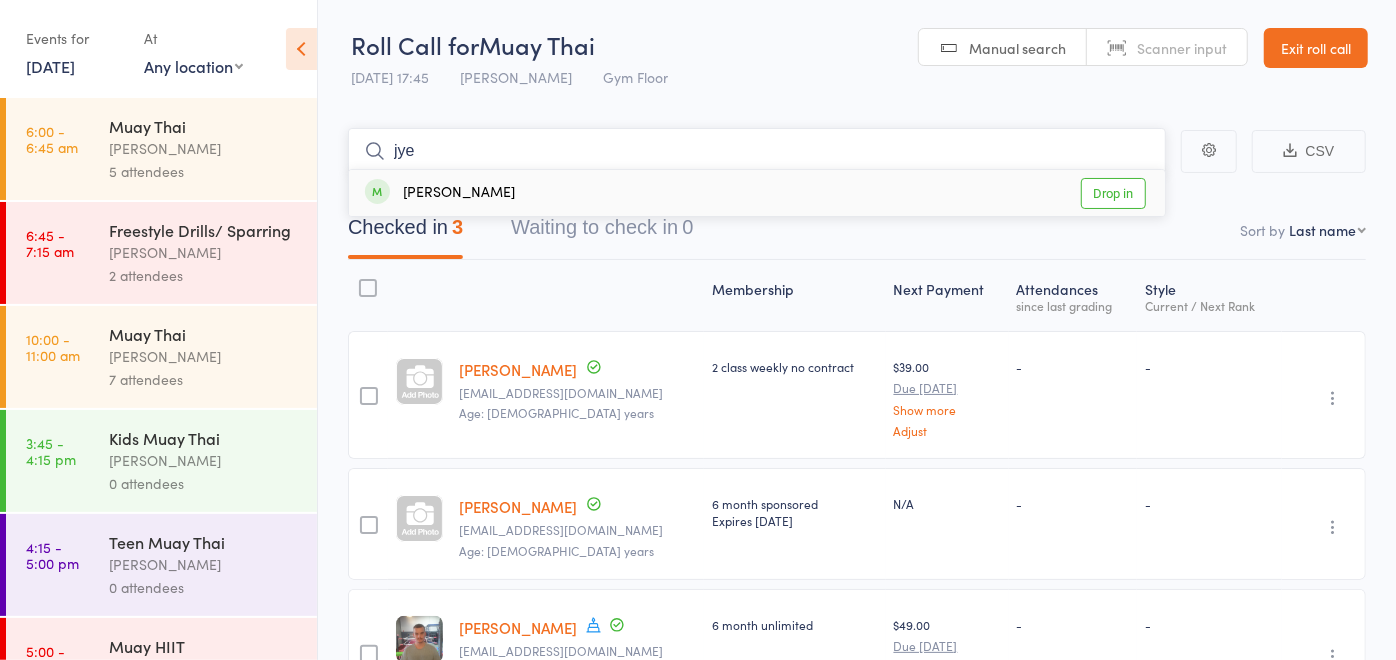 type on "jye" 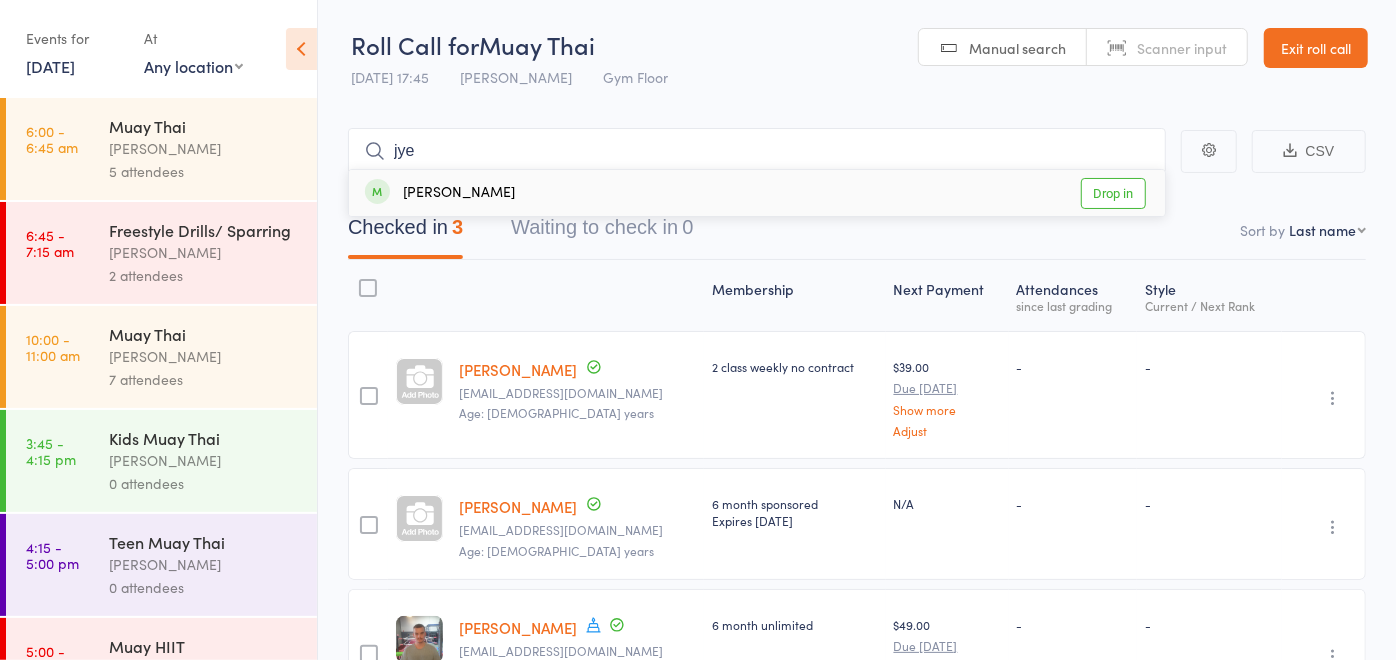 click on "Jye Saunders Drop in" at bounding box center [757, 193] 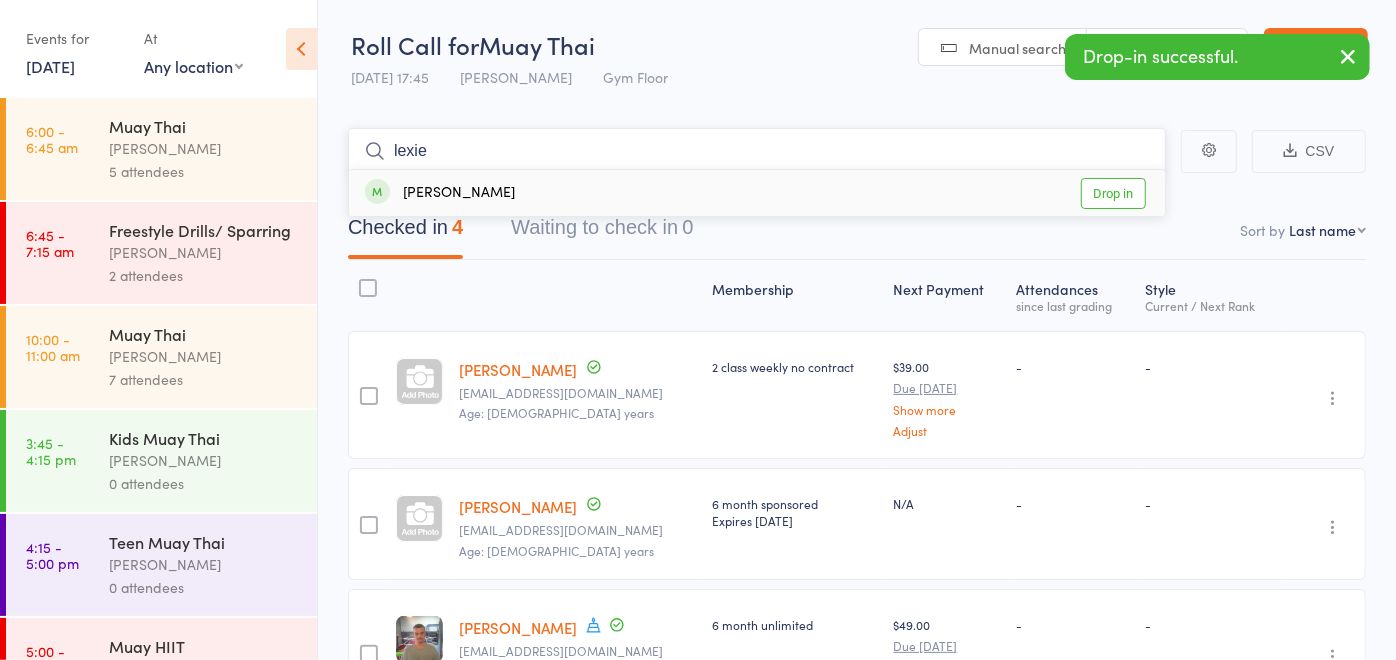 type on "lexie" 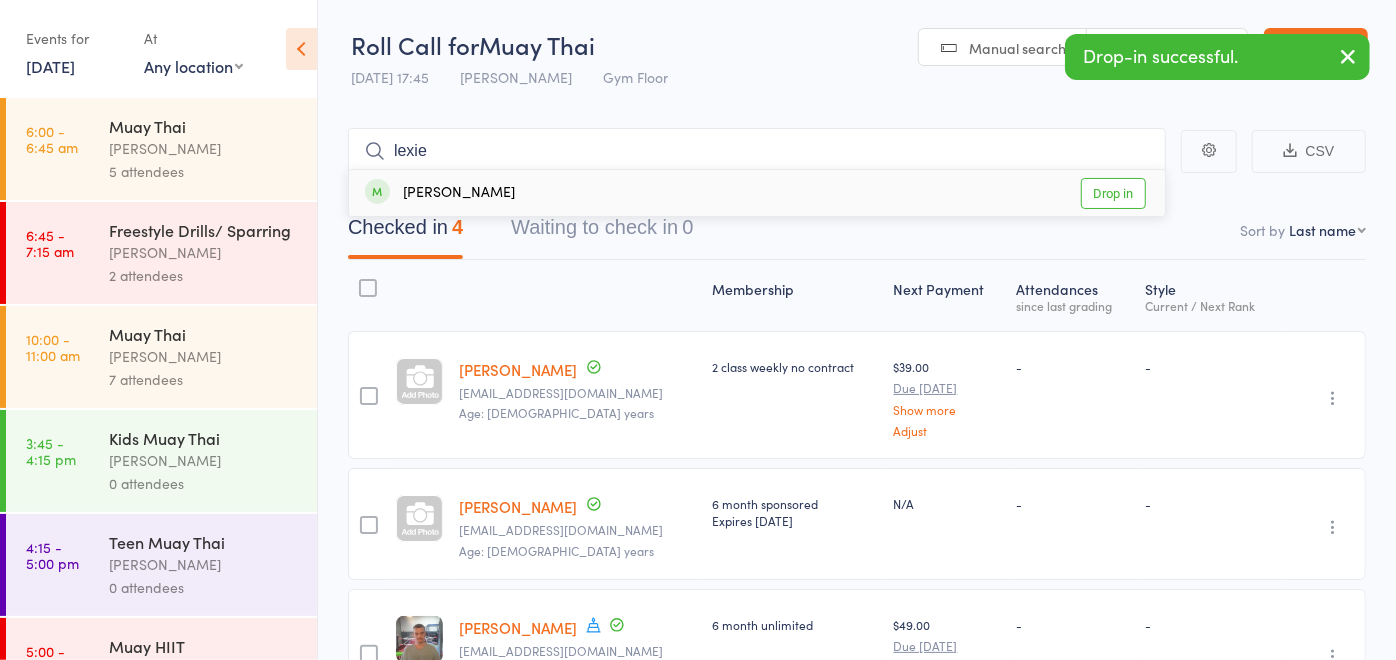 click on "Lexie Dusan-Muir Drop in" at bounding box center [757, 193] 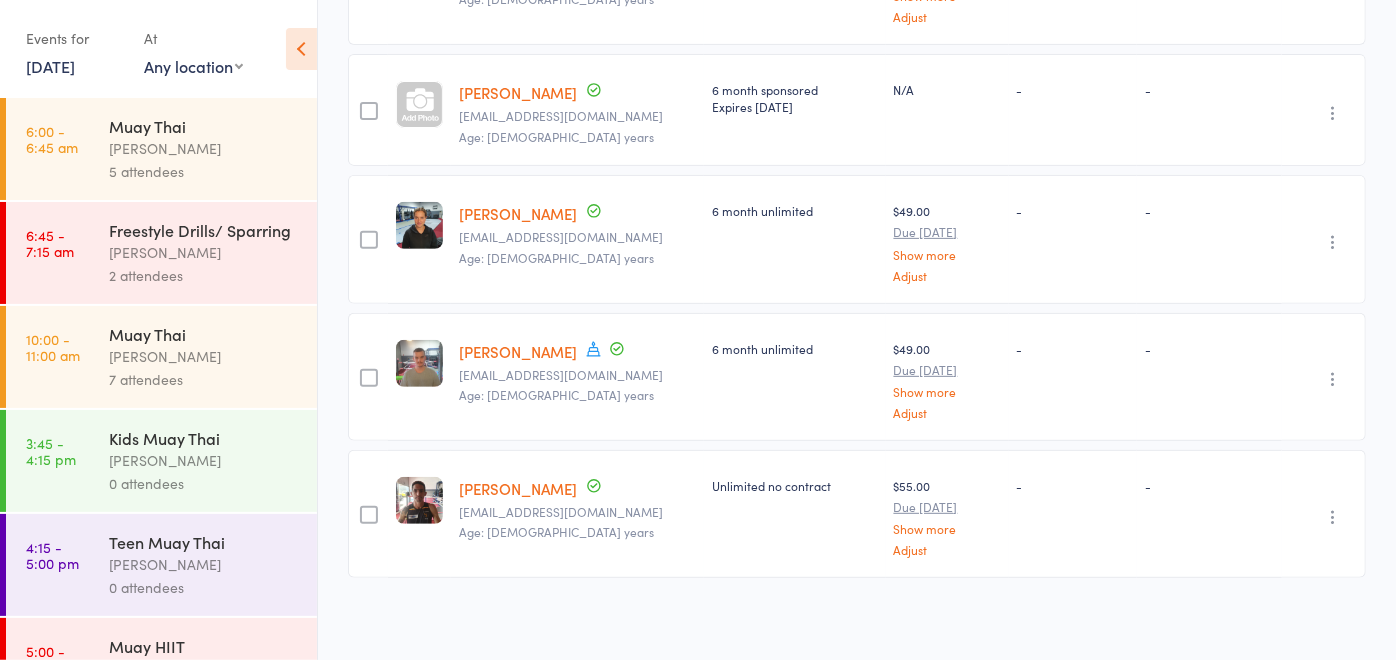 scroll, scrollTop: 0, scrollLeft: 0, axis: both 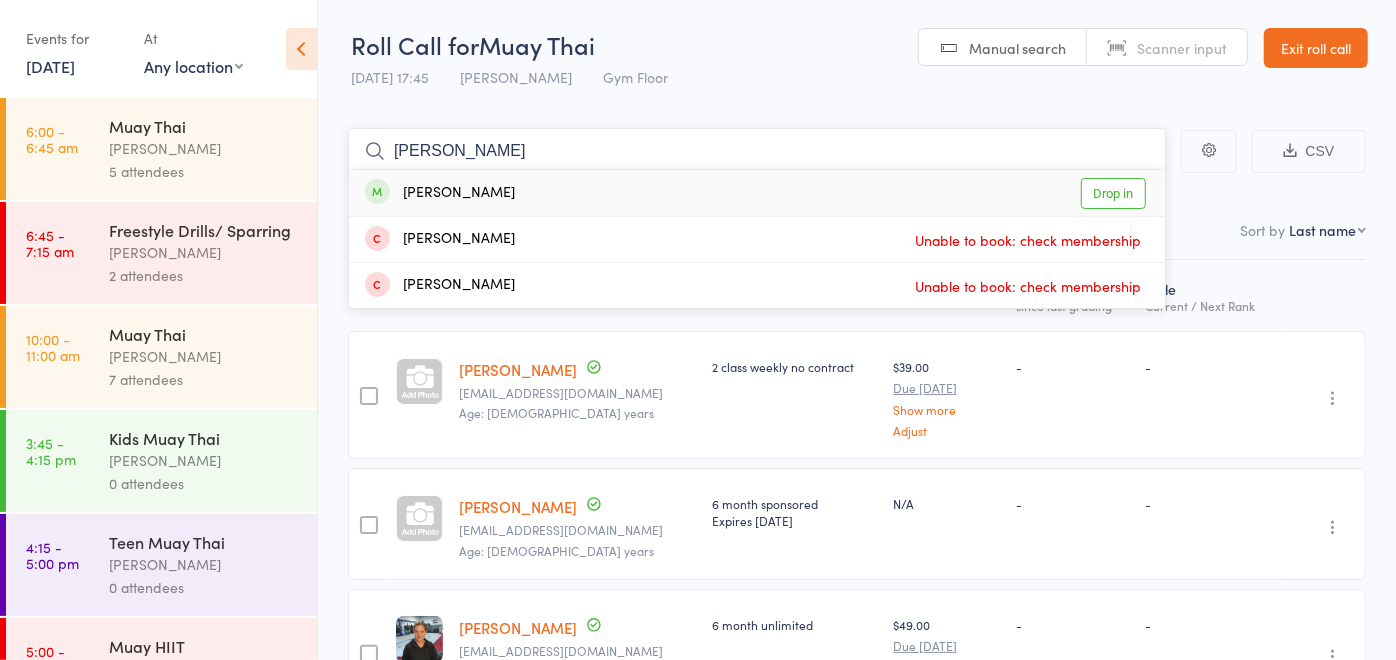 type on "liam" 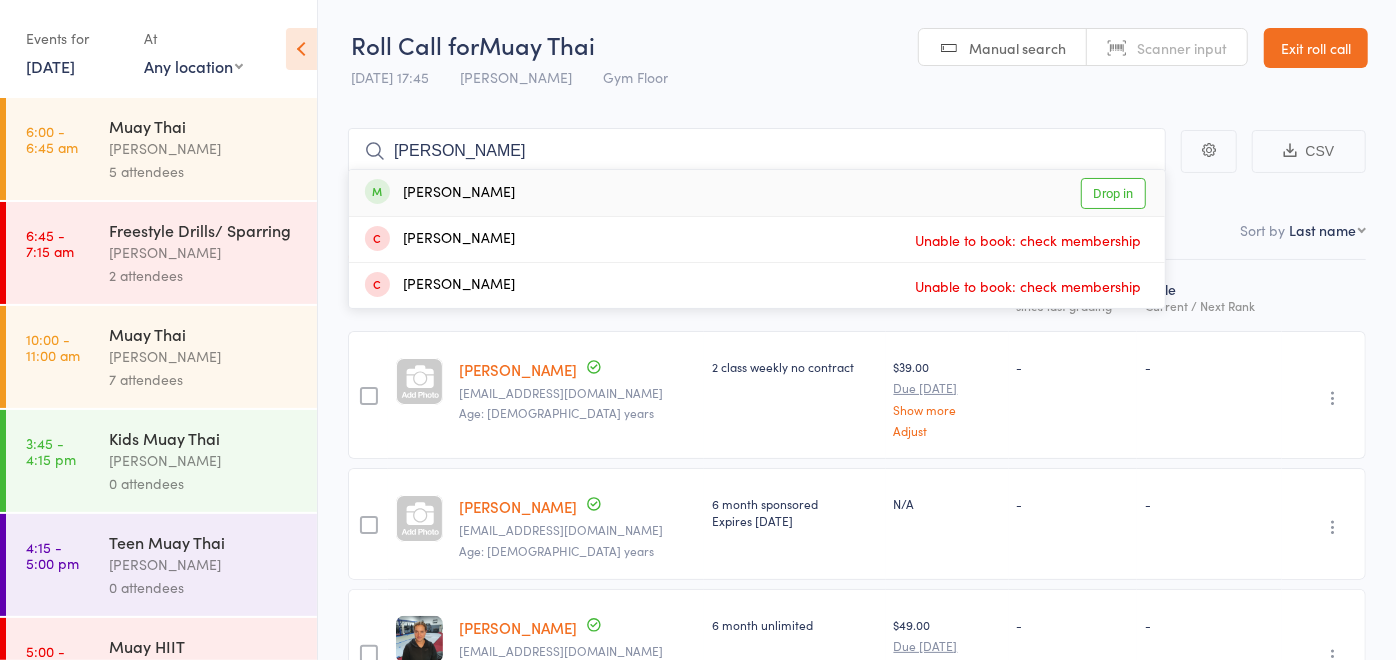 click on "Liam Hanna Drop in" at bounding box center (757, 193) 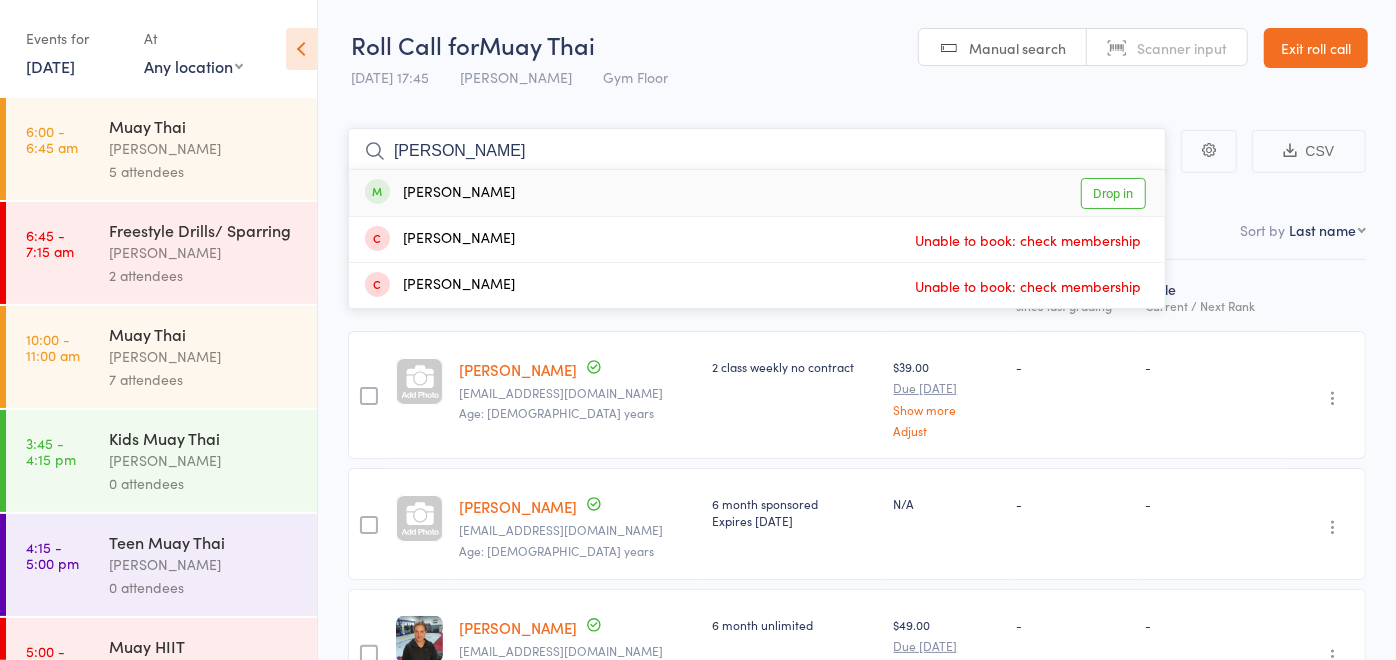 type 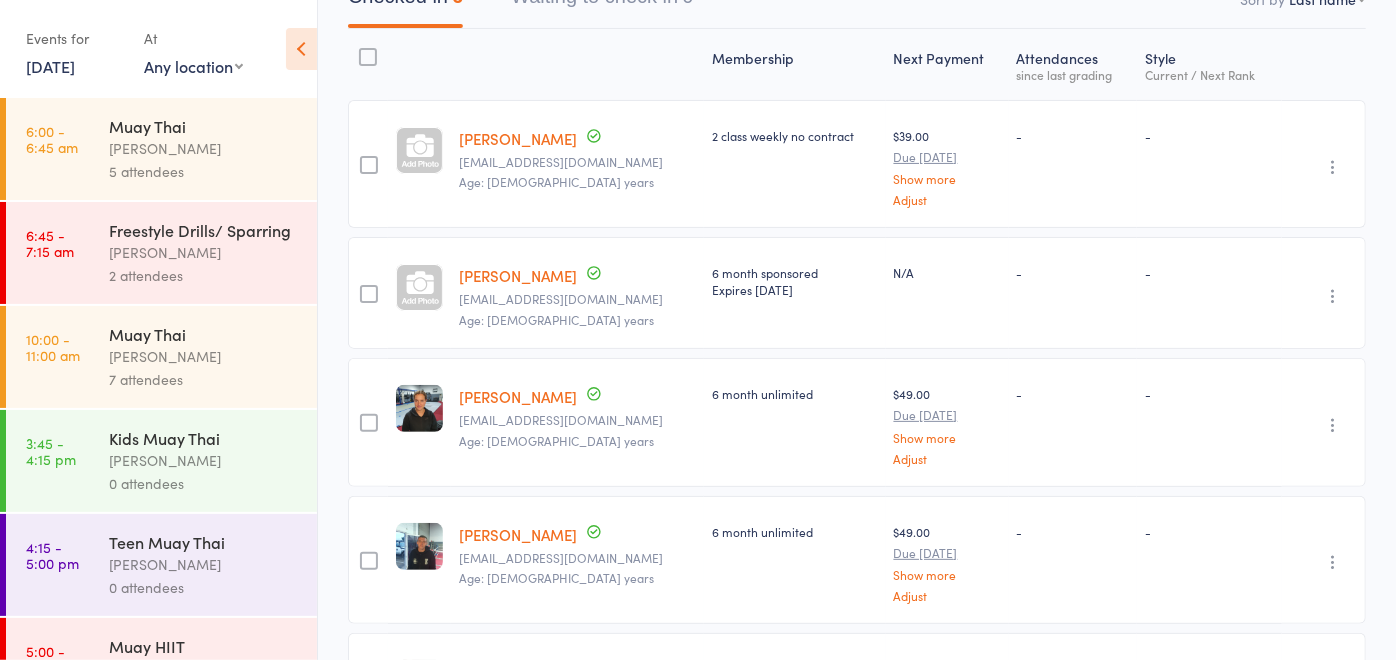 scroll, scrollTop: 105, scrollLeft: 0, axis: vertical 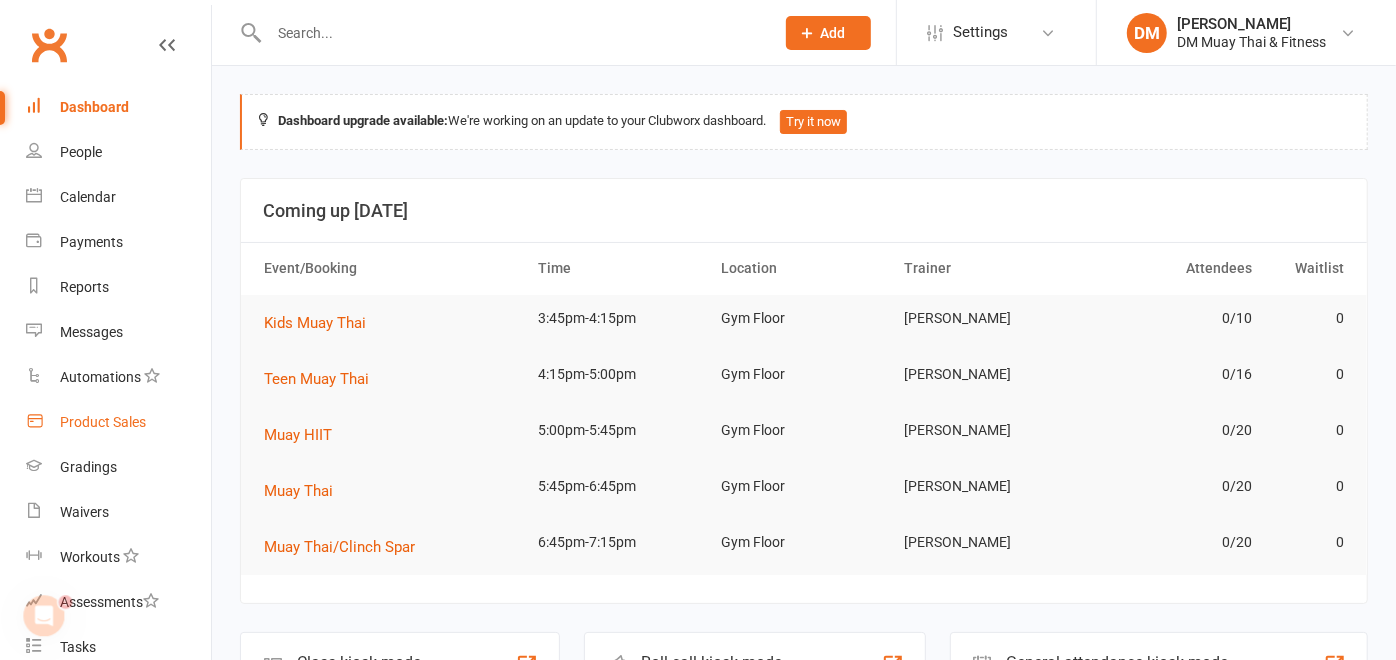 click on "Product Sales" at bounding box center [103, 422] 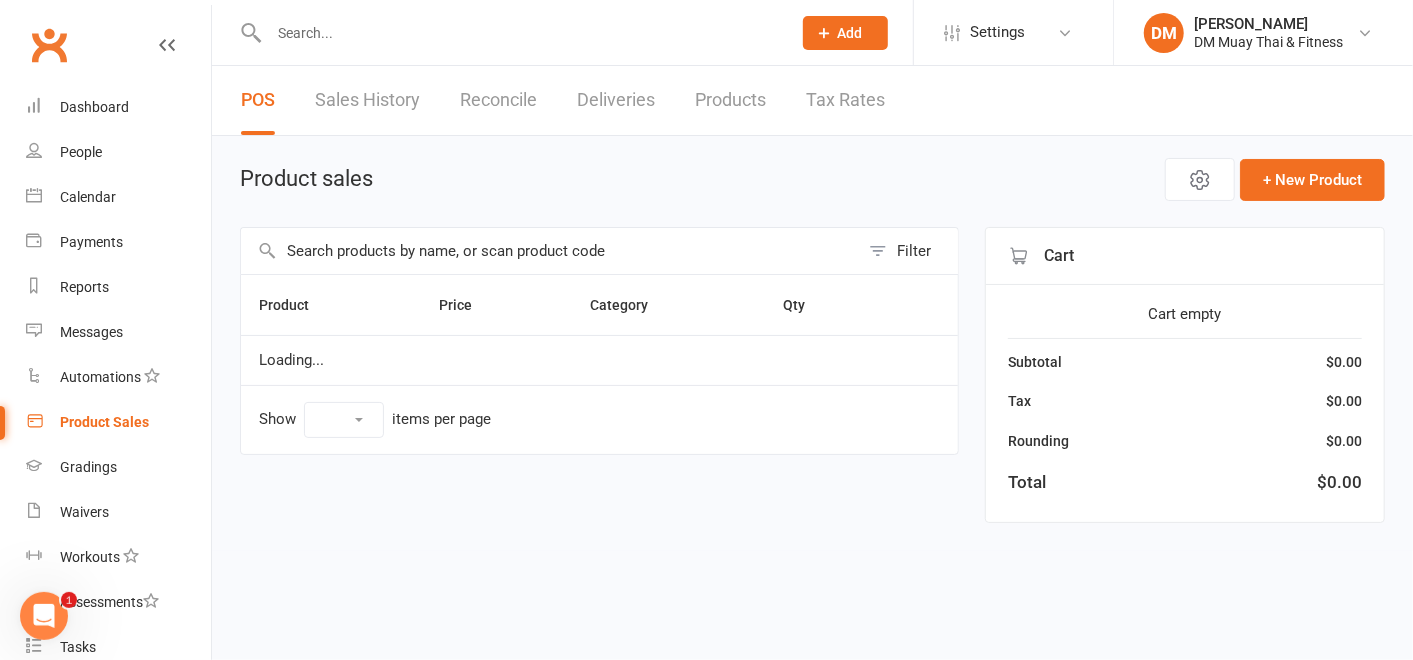 select on "100" 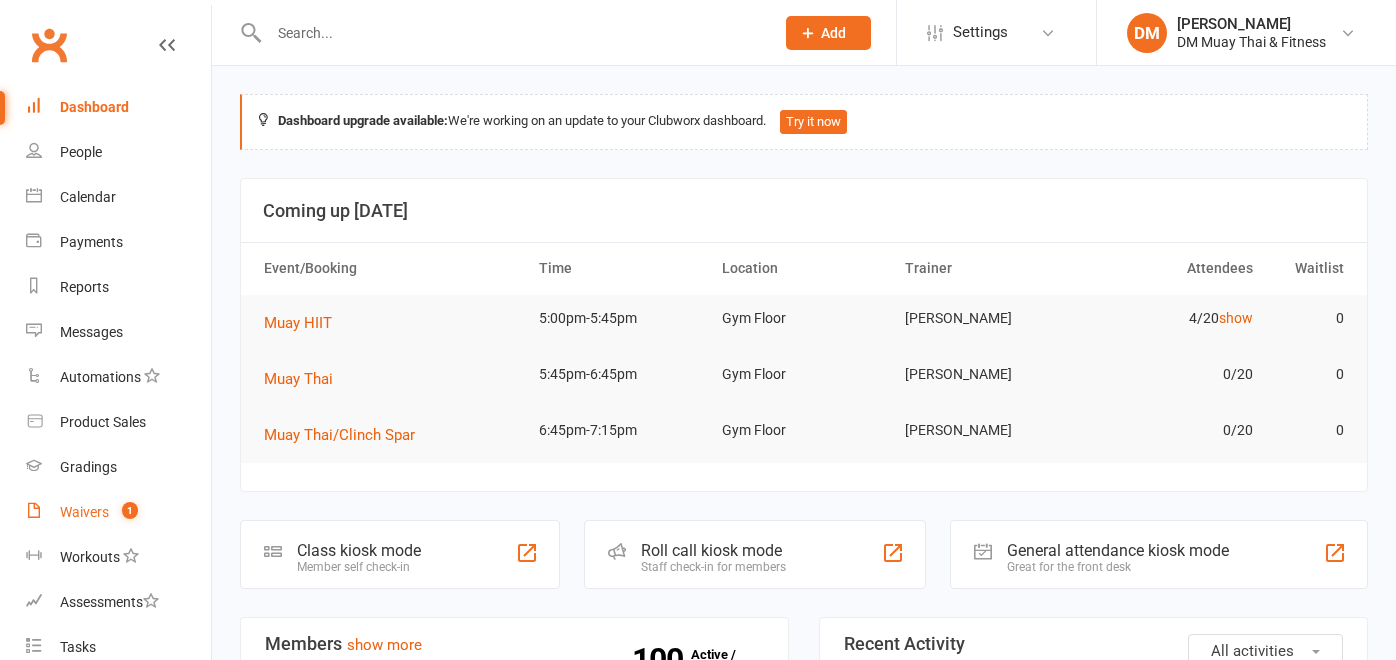 scroll, scrollTop: 0, scrollLeft: 0, axis: both 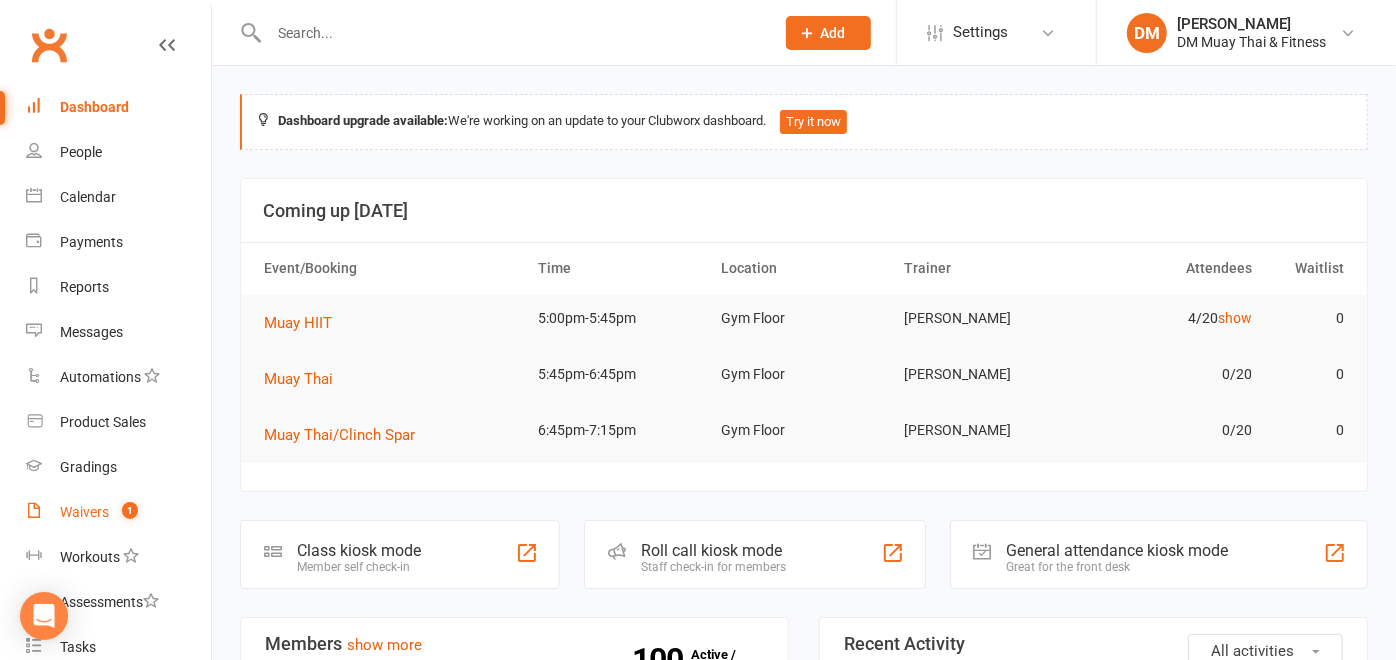 click on "Waivers" at bounding box center [84, 512] 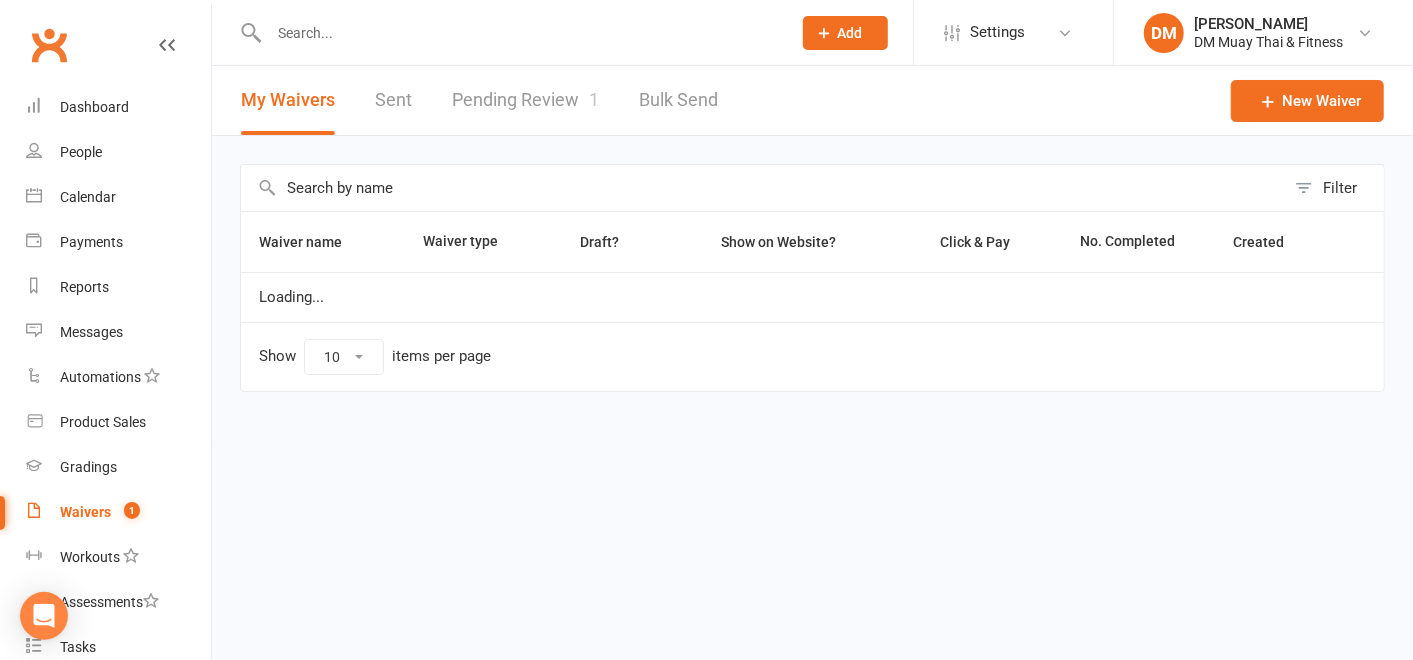 select on "25" 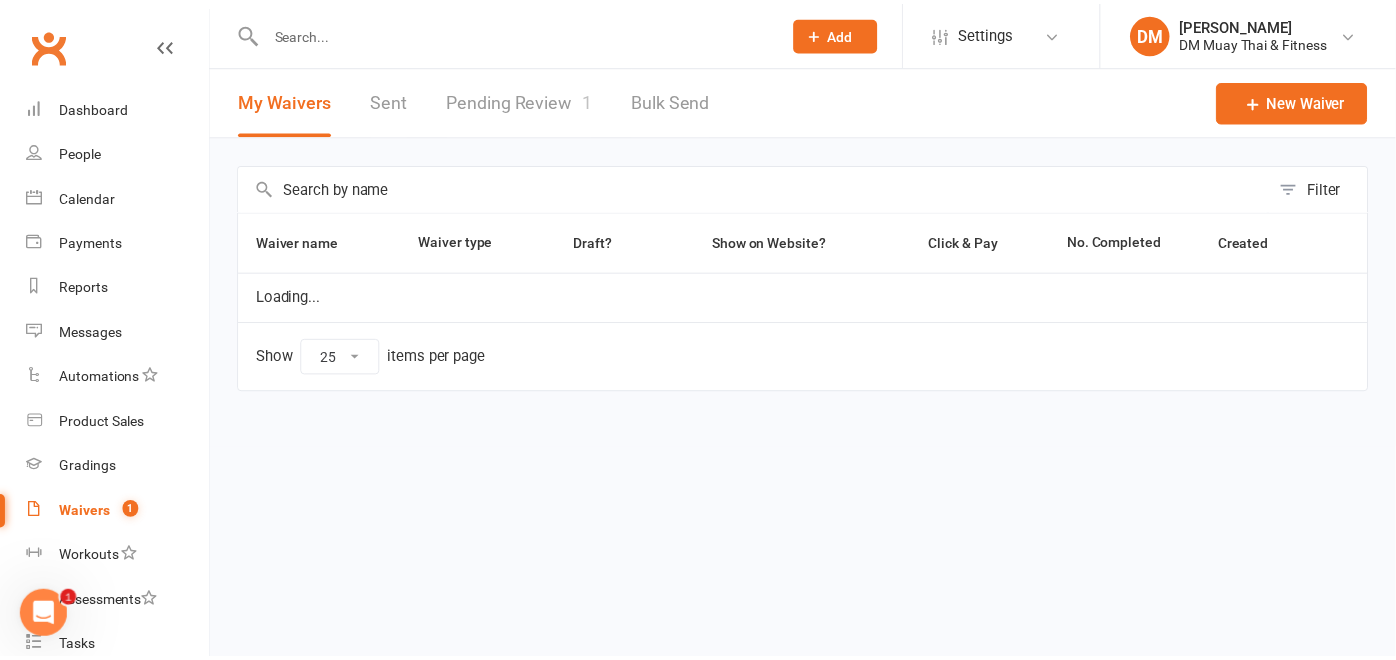 scroll, scrollTop: 0, scrollLeft: 0, axis: both 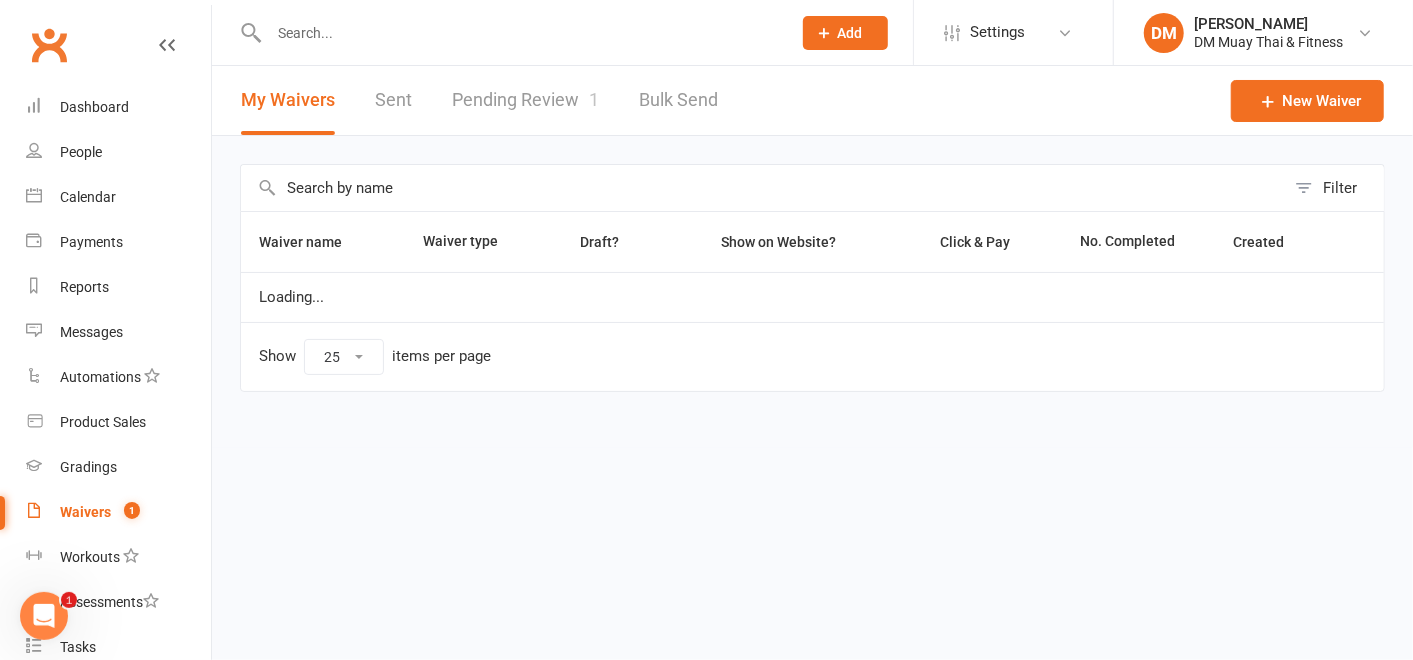 click on "Pending Review 1" at bounding box center (525, 100) 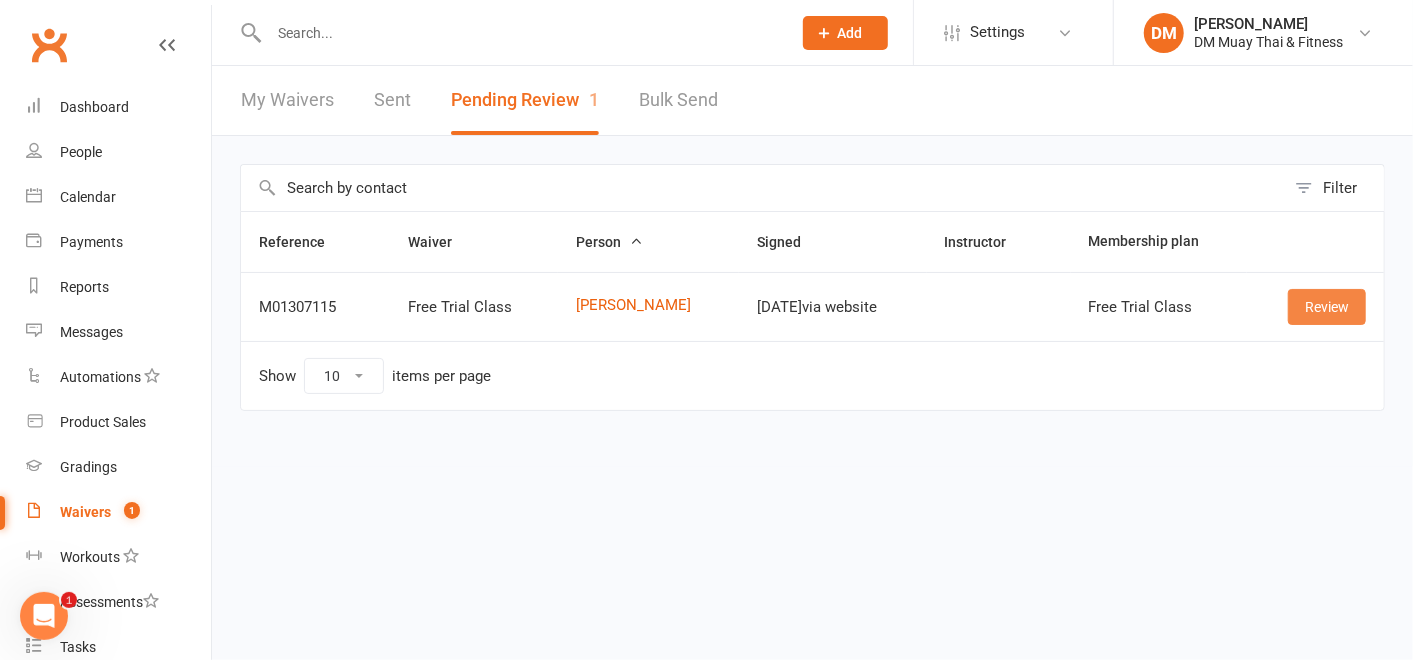click on "Review" at bounding box center (1327, 307) 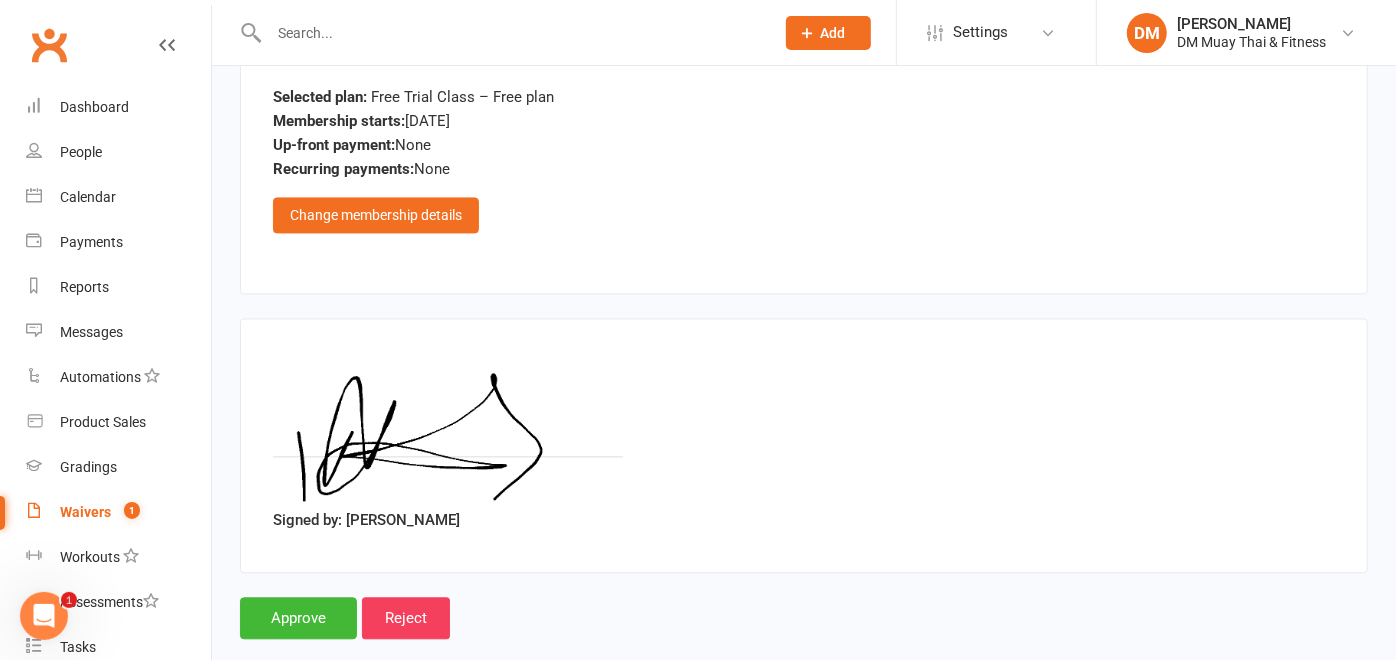 scroll, scrollTop: 2579, scrollLeft: 0, axis: vertical 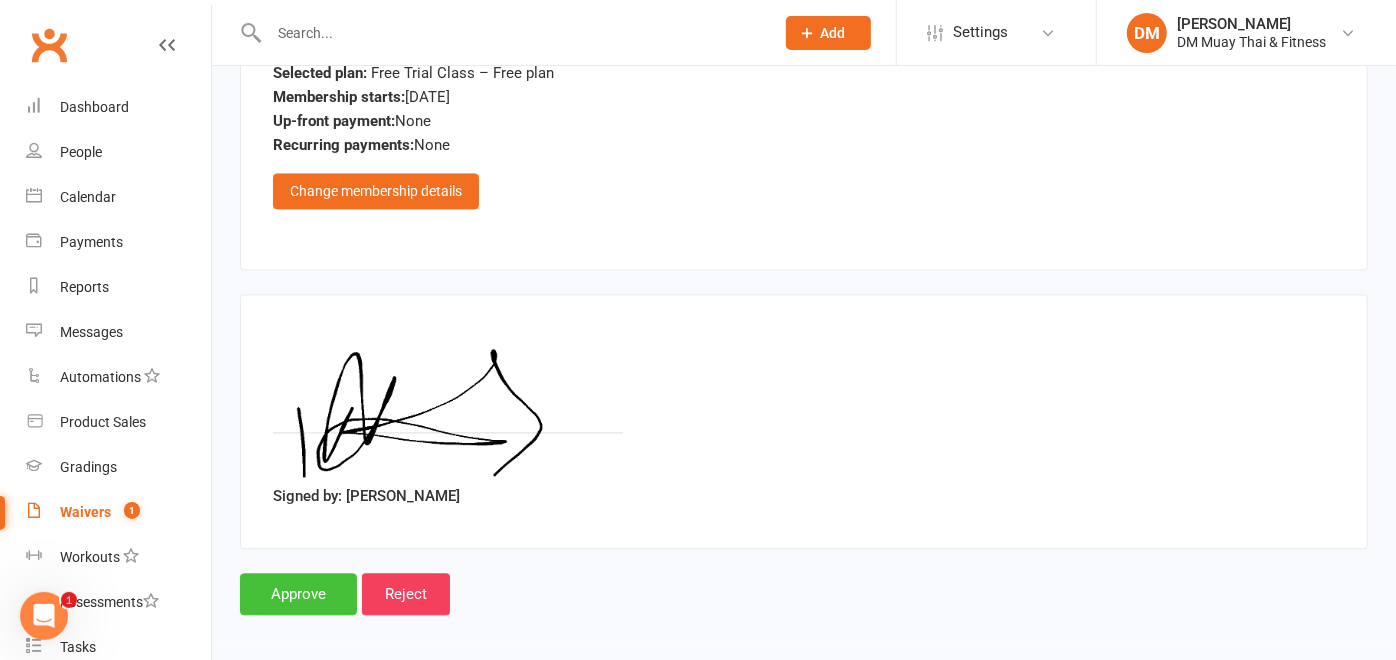 click on "Approve" at bounding box center (298, 594) 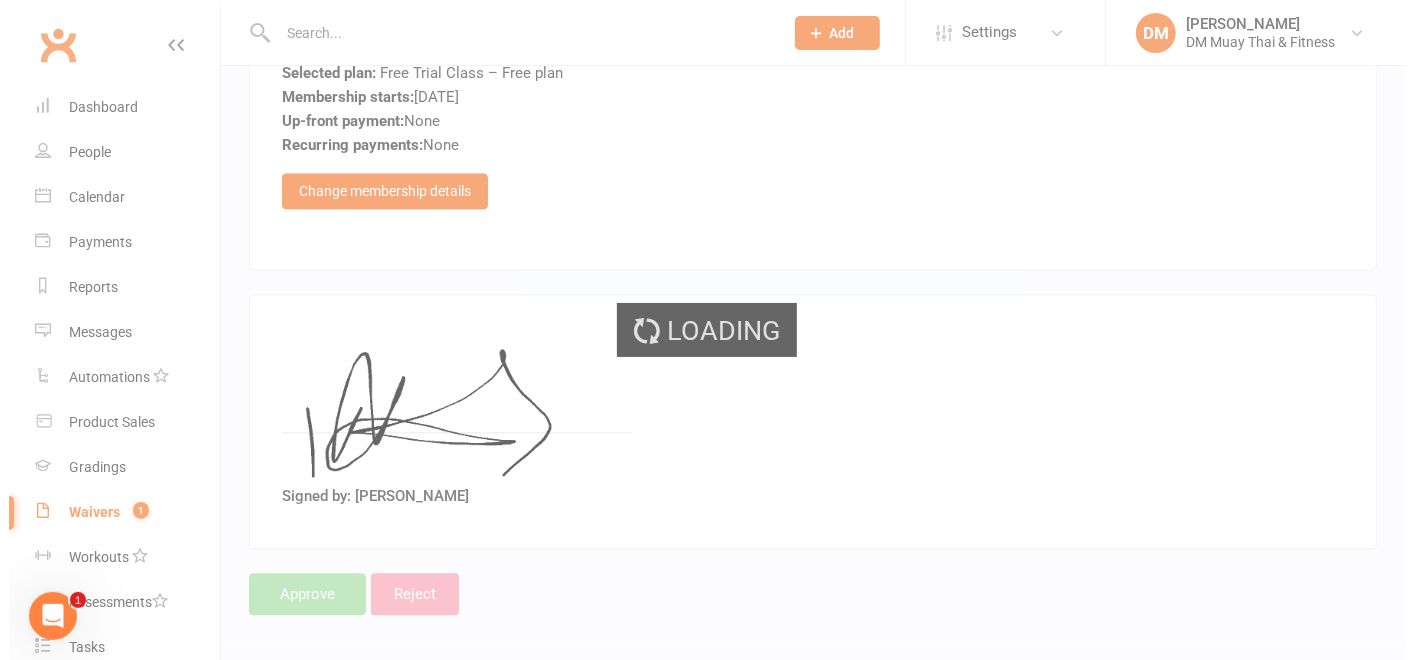 scroll, scrollTop: 0, scrollLeft: 0, axis: both 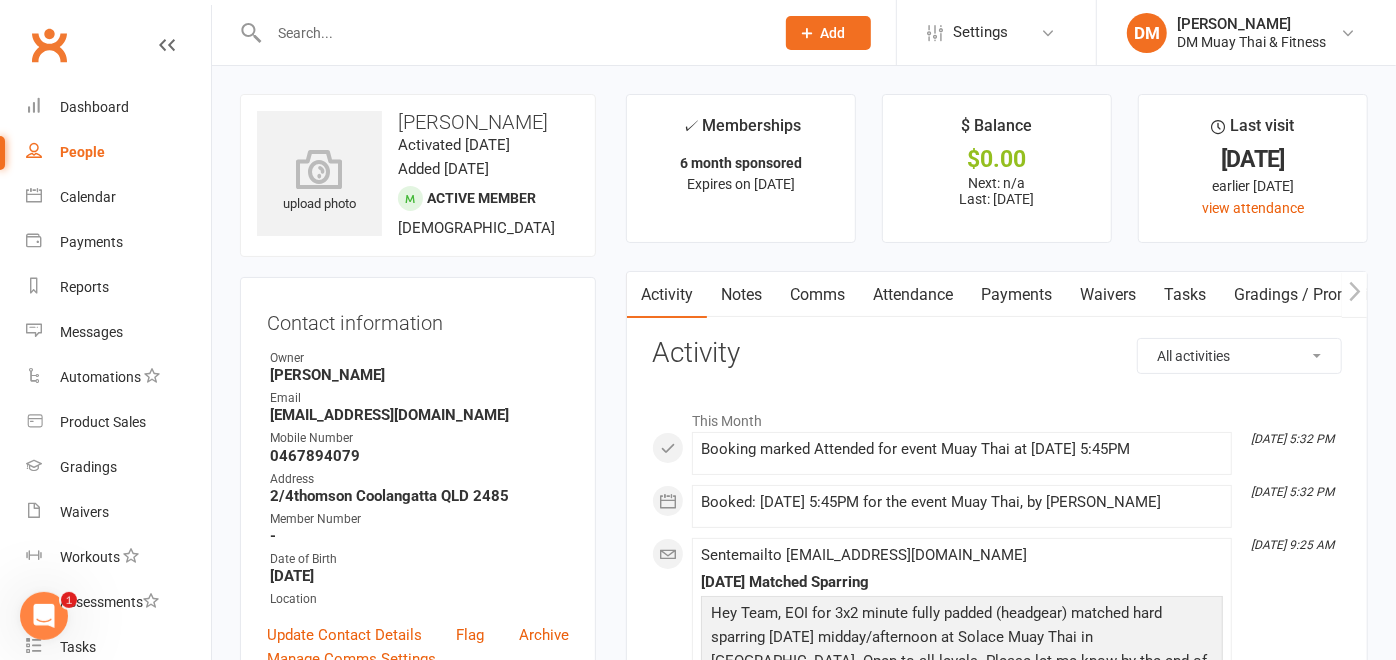 click on "Payments" at bounding box center [1016, 295] 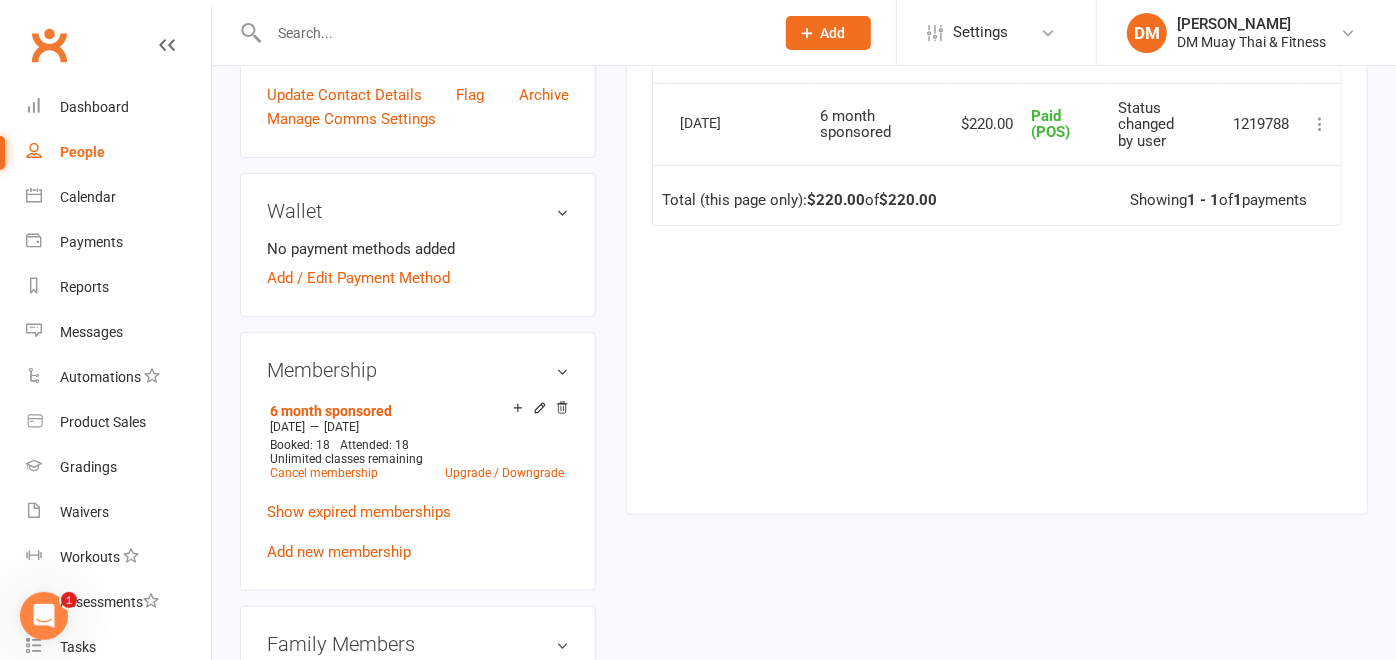 scroll, scrollTop: 666, scrollLeft: 0, axis: vertical 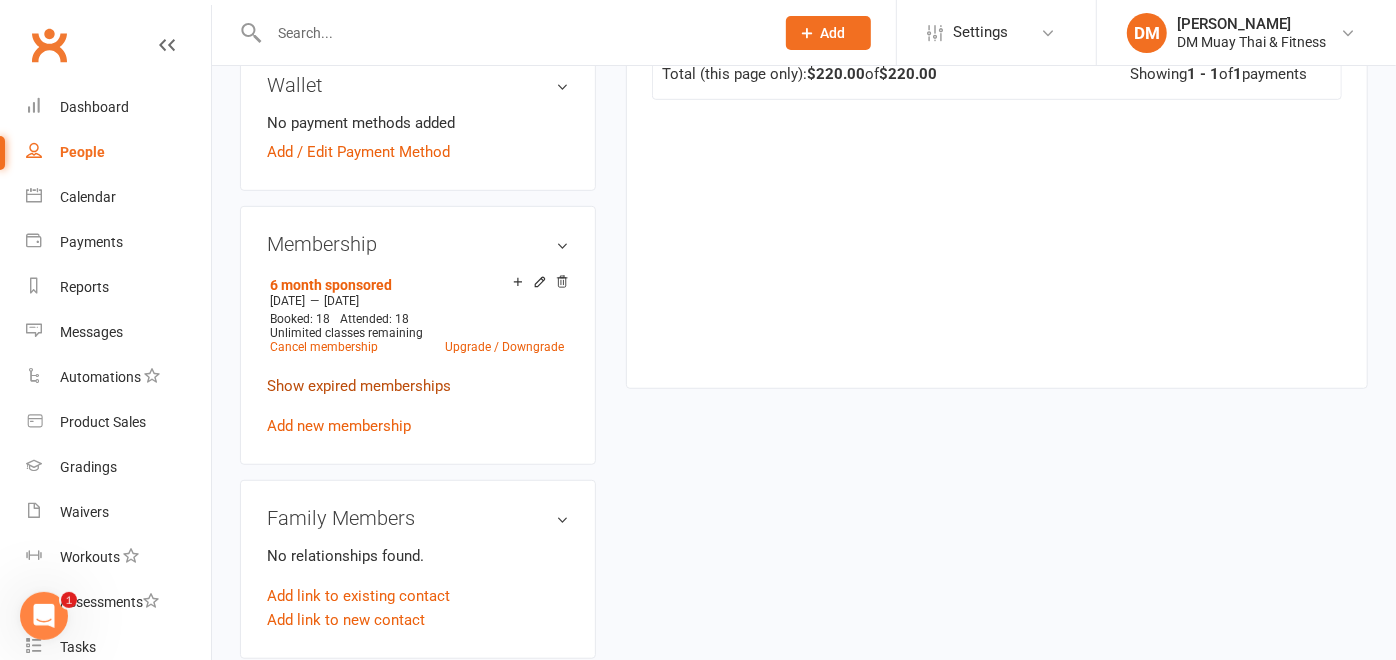 click on "Show expired memberships" at bounding box center (359, 386) 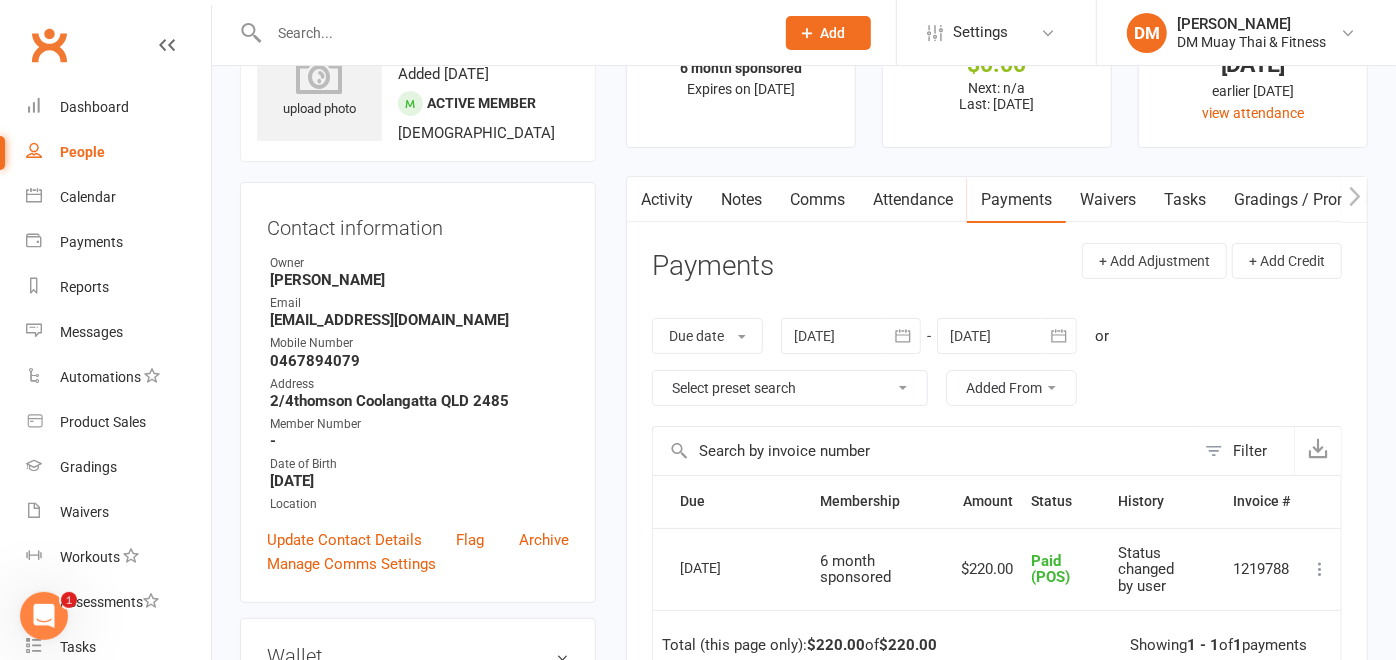 scroll, scrollTop: 0, scrollLeft: 0, axis: both 